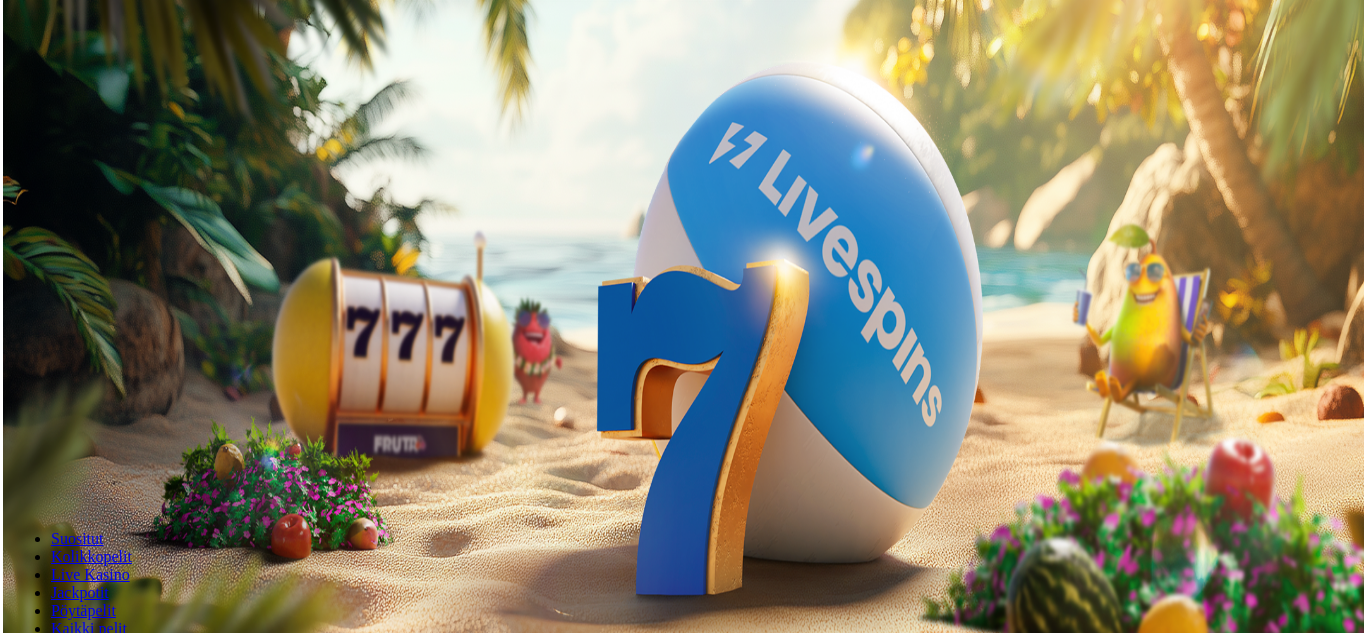 scroll, scrollTop: 0, scrollLeft: 0, axis: both 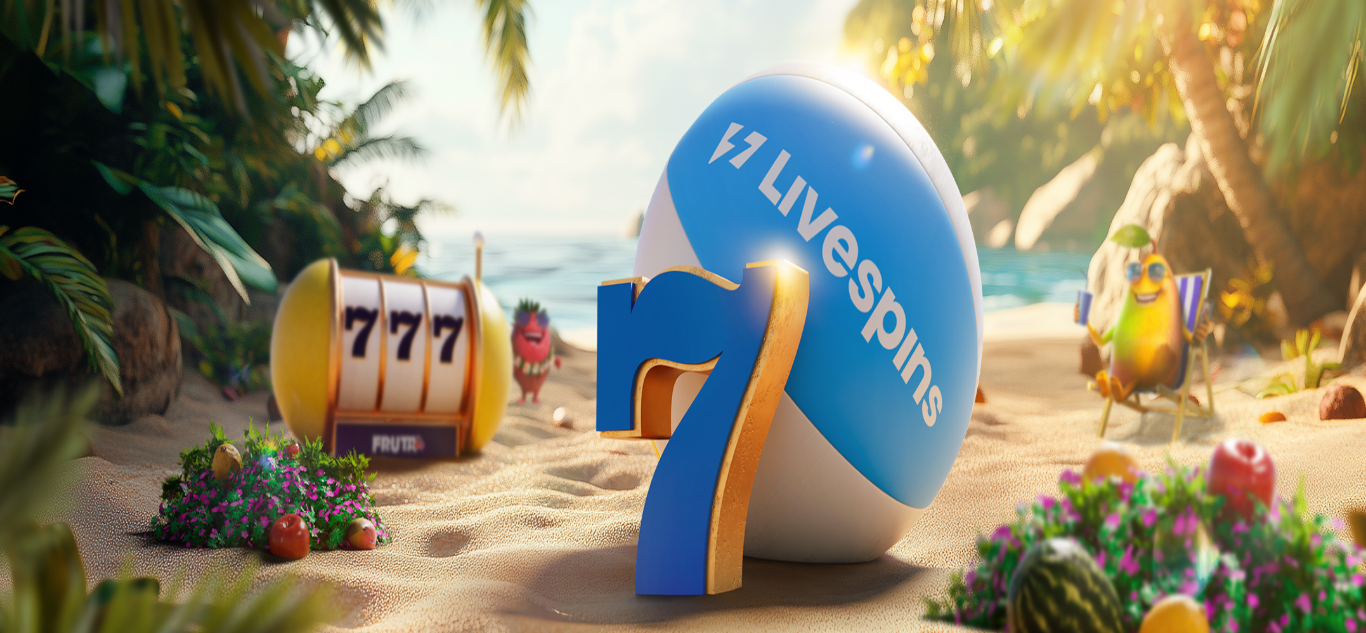 click on "€50" at bounding box center (211, 341) 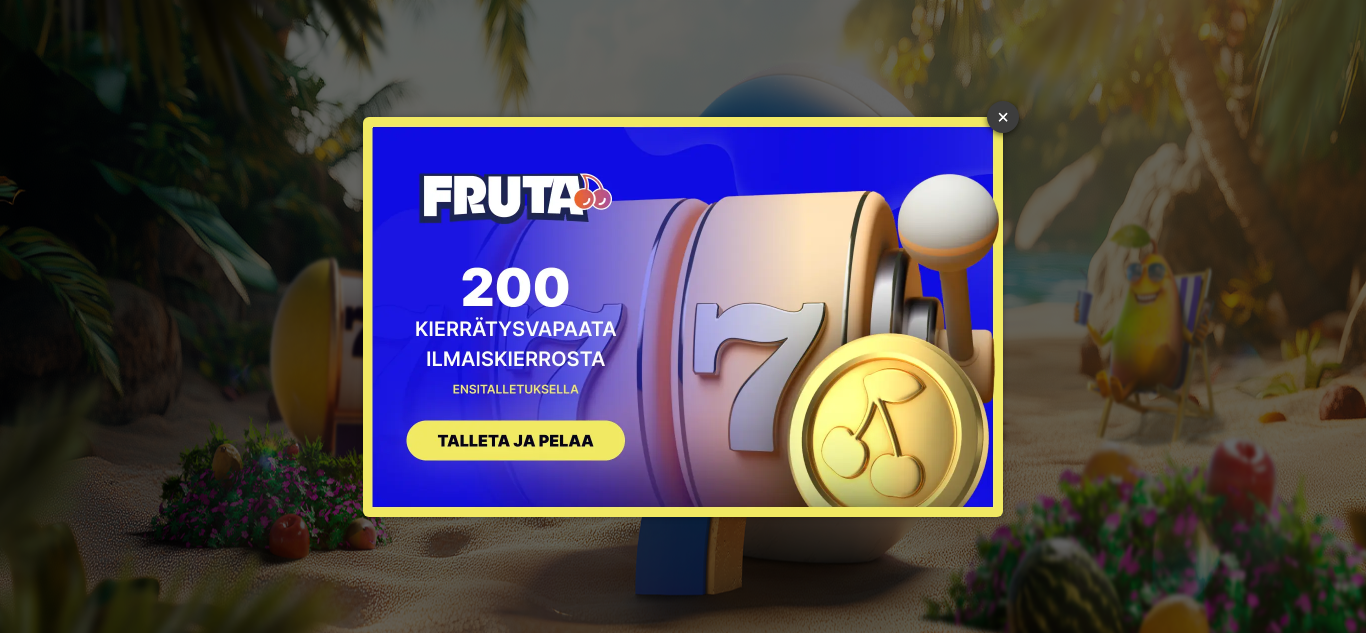 click on "×" at bounding box center (1003, 117) 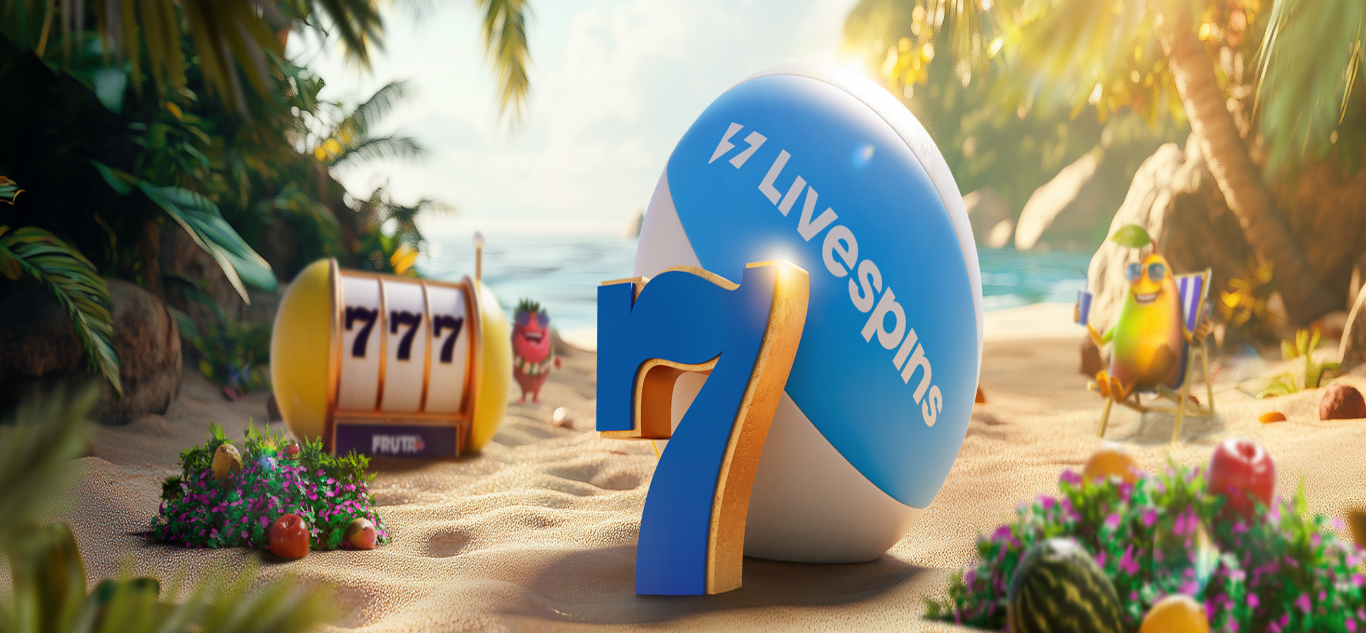 click at bounding box center (48, 1575) 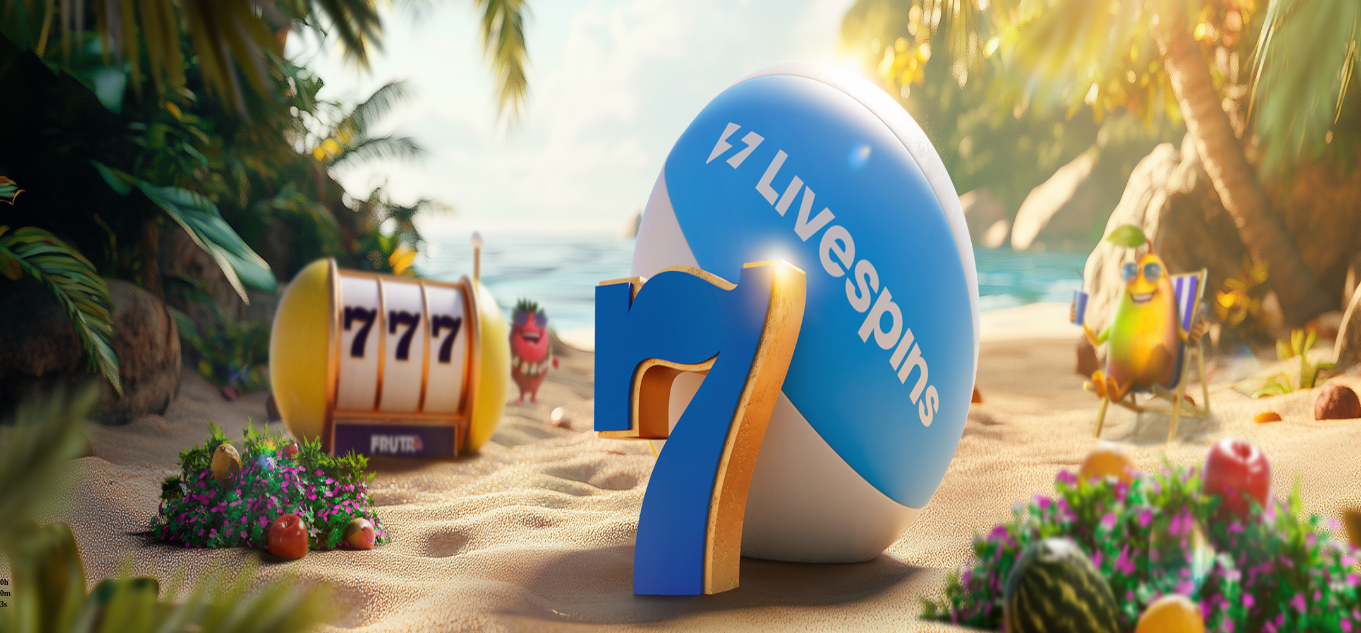 click at bounding box center [79, 845] 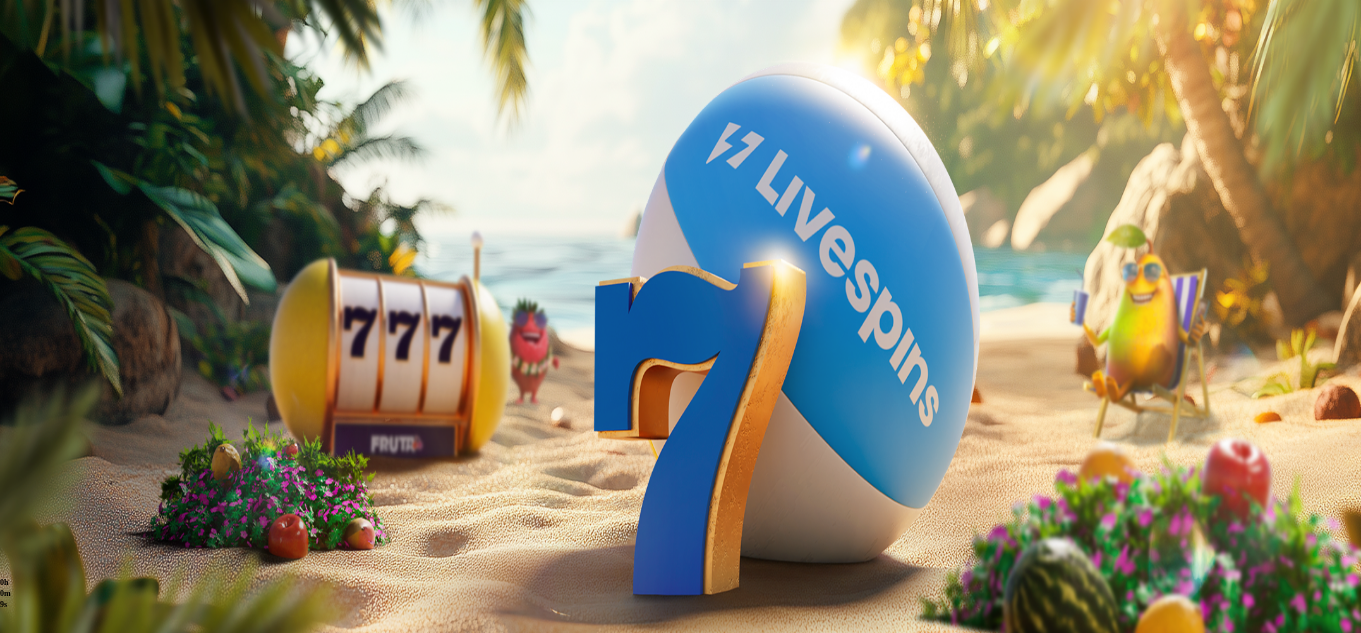 type on "*******" 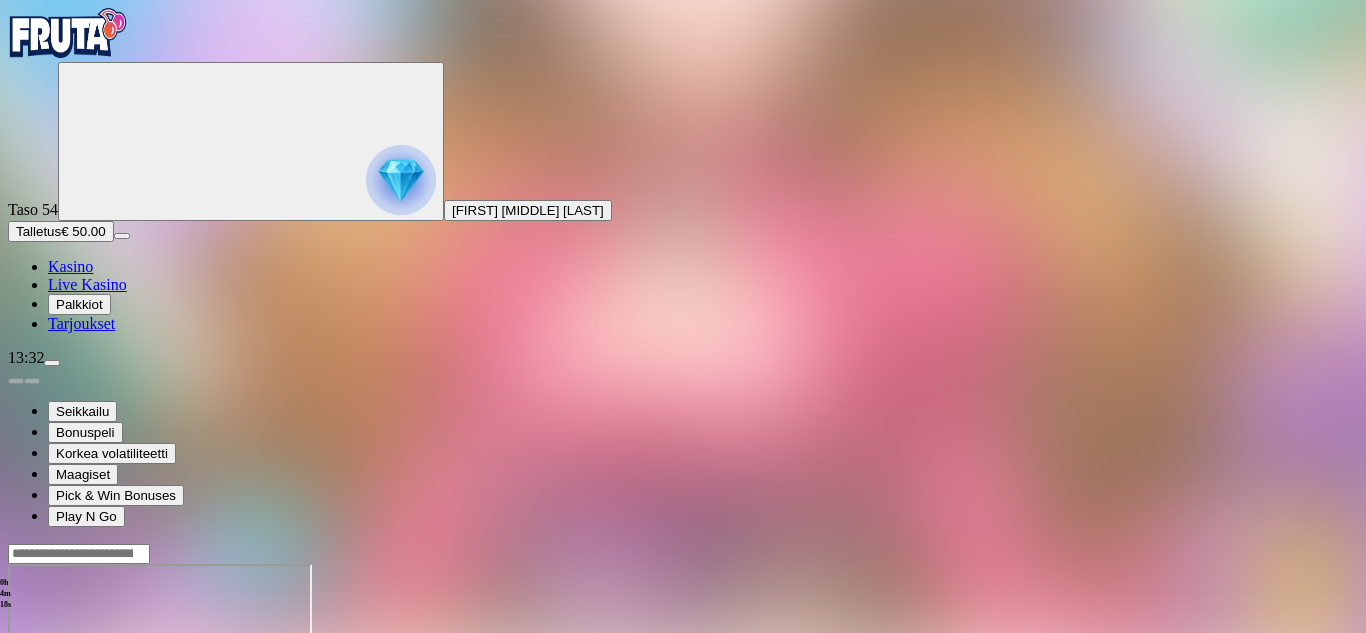 click on "Talletus" at bounding box center (38, 231) 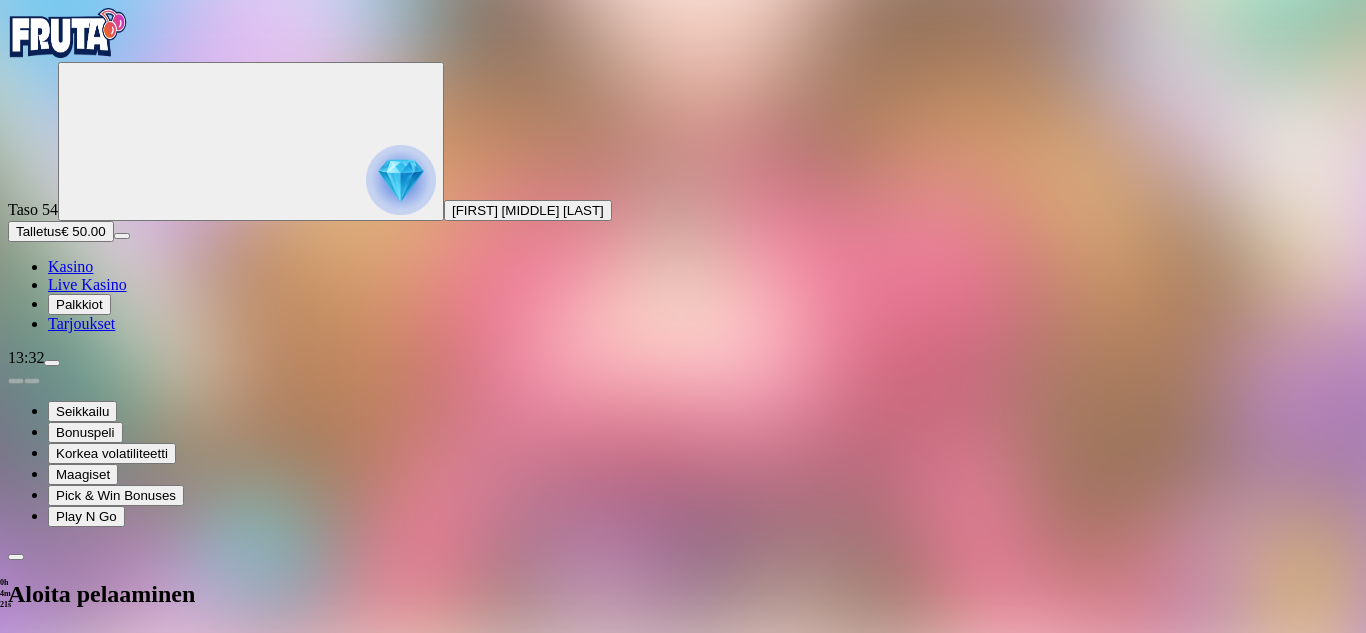 click on "€50" at bounding box center [211, 697] 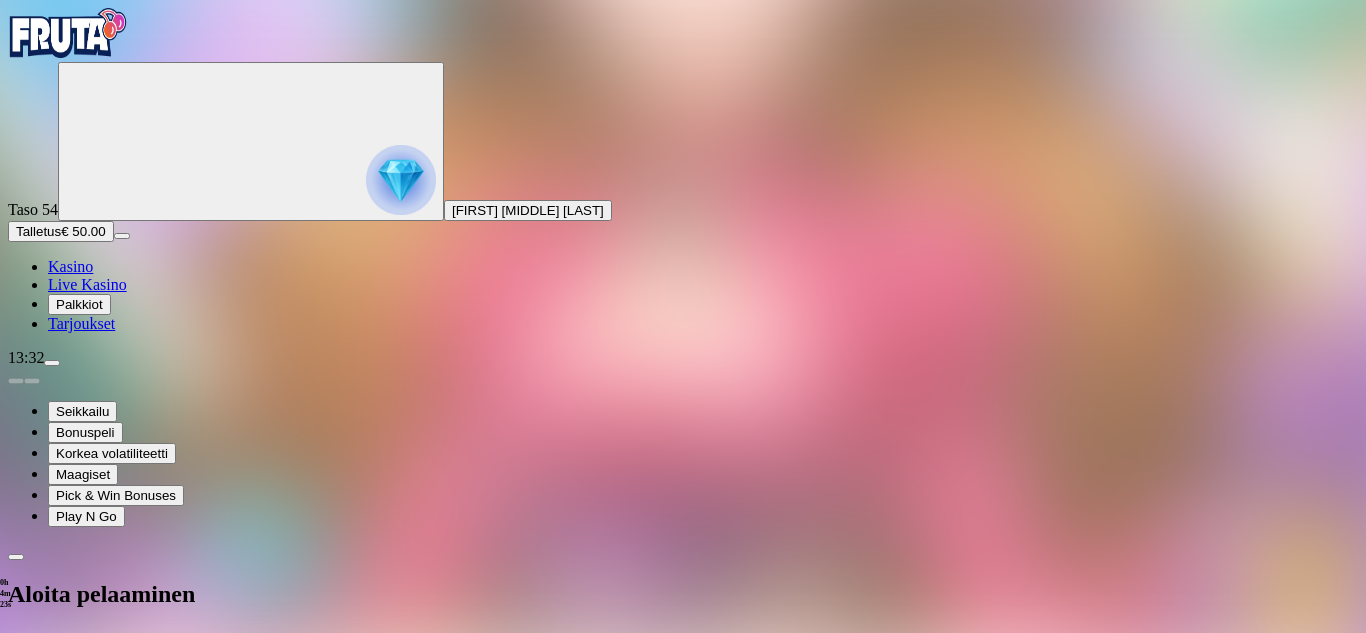 click on "TALLETA JA PELAA" at bounding box center (76, 862) 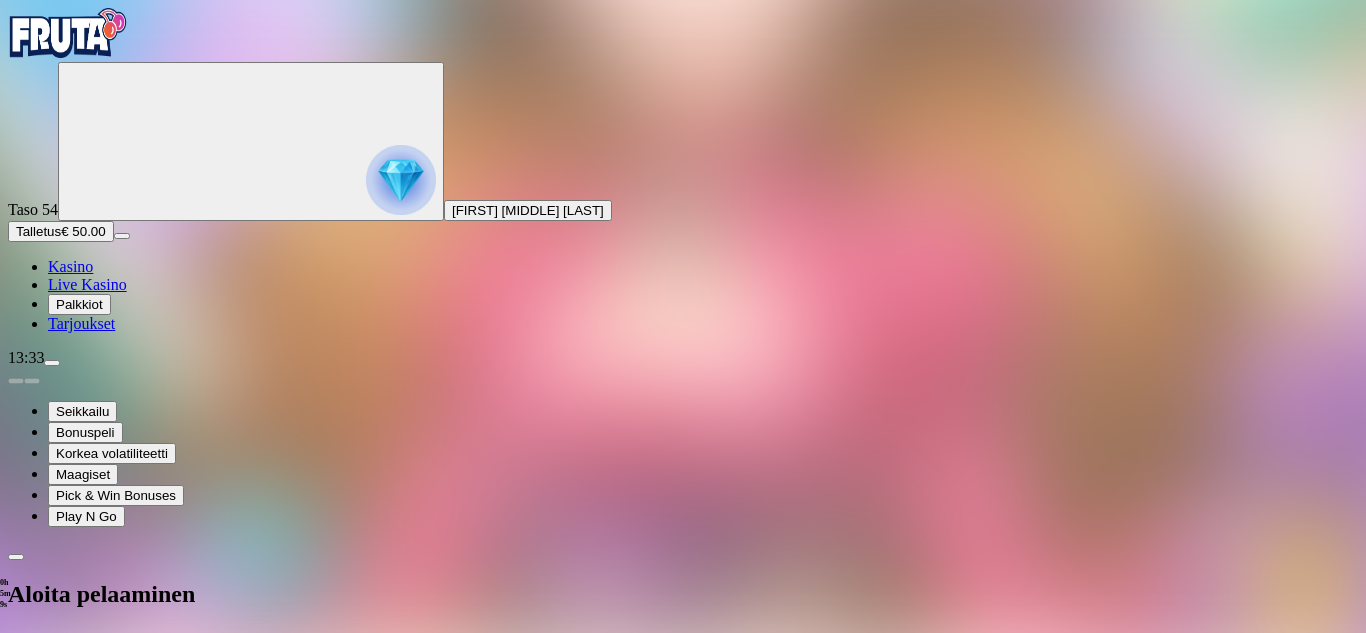 click at bounding box center (683, 646) 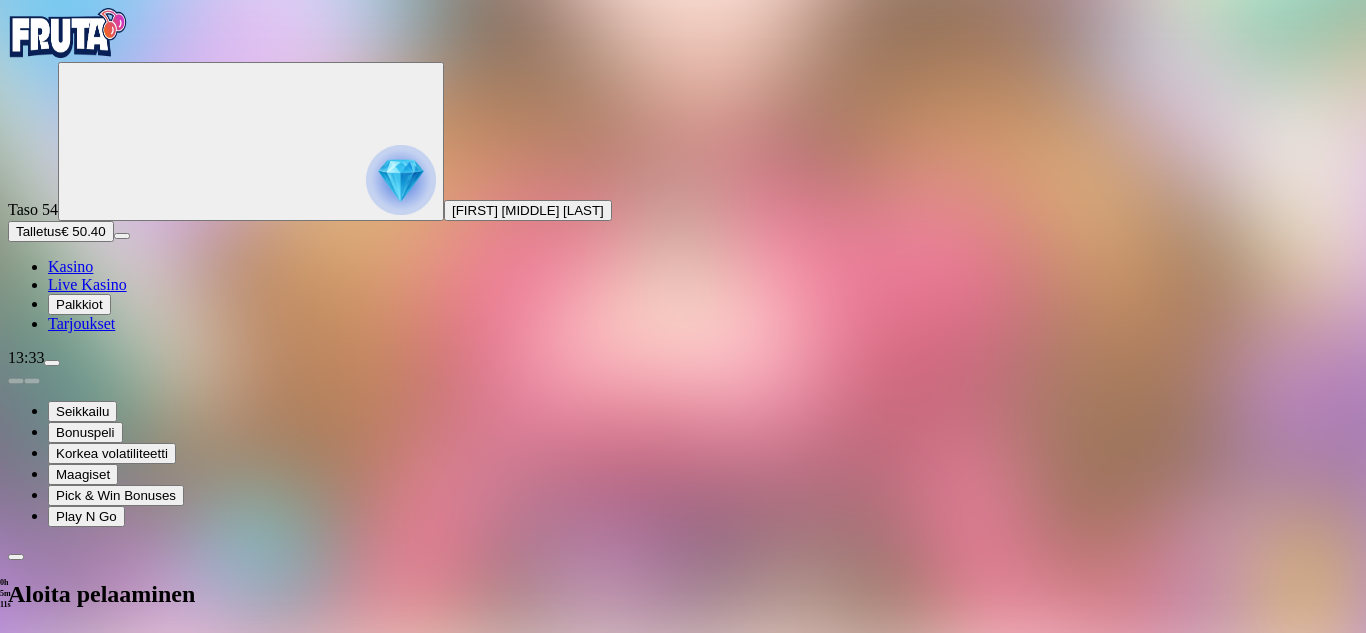 click at bounding box center (683, 696) 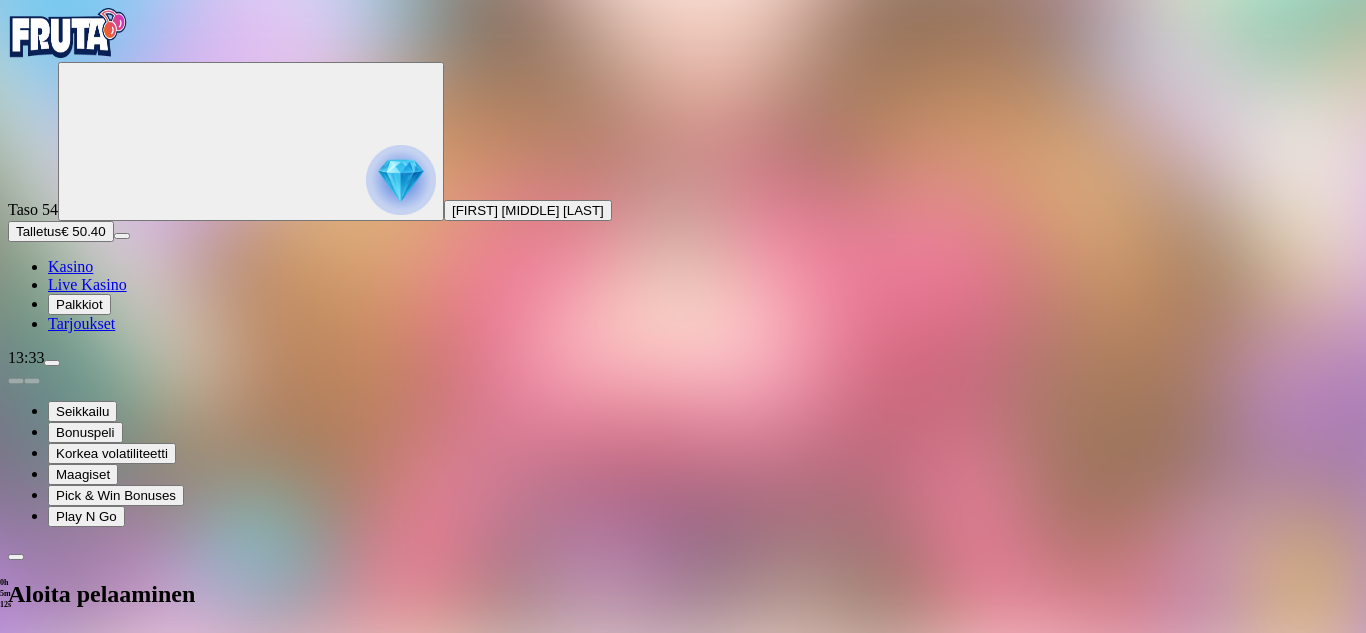 click at bounding box center [683, 696] 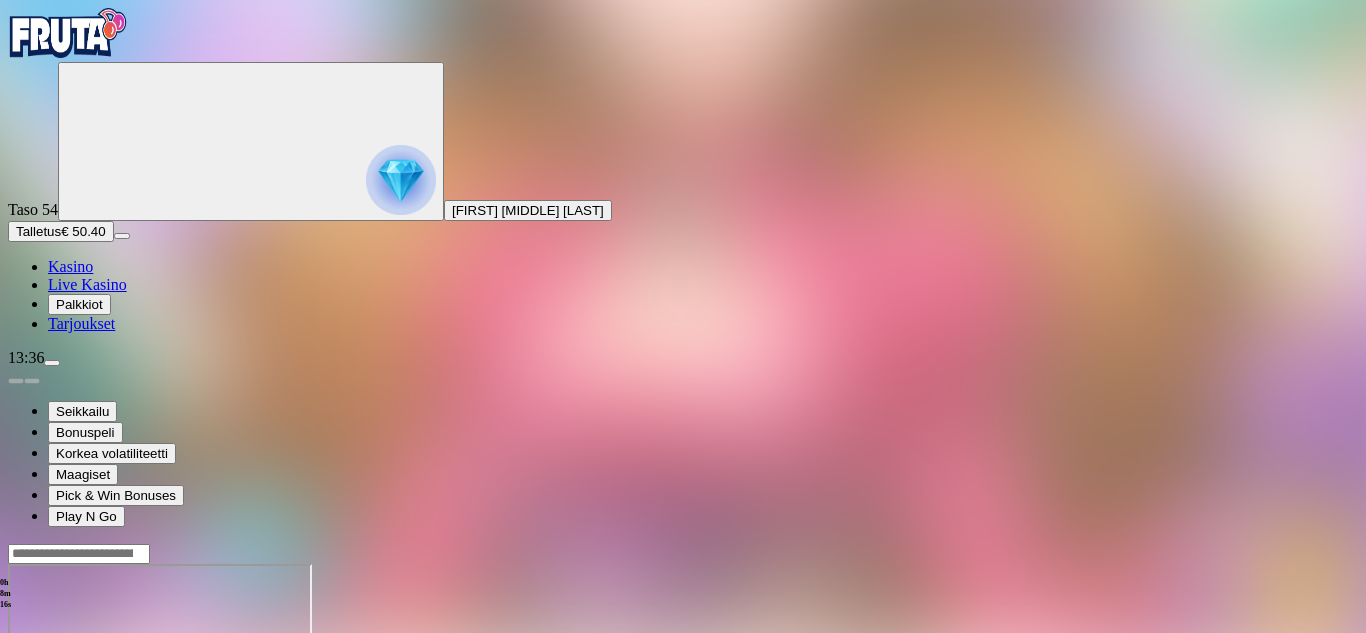 click on "Talletus" at bounding box center [38, 231] 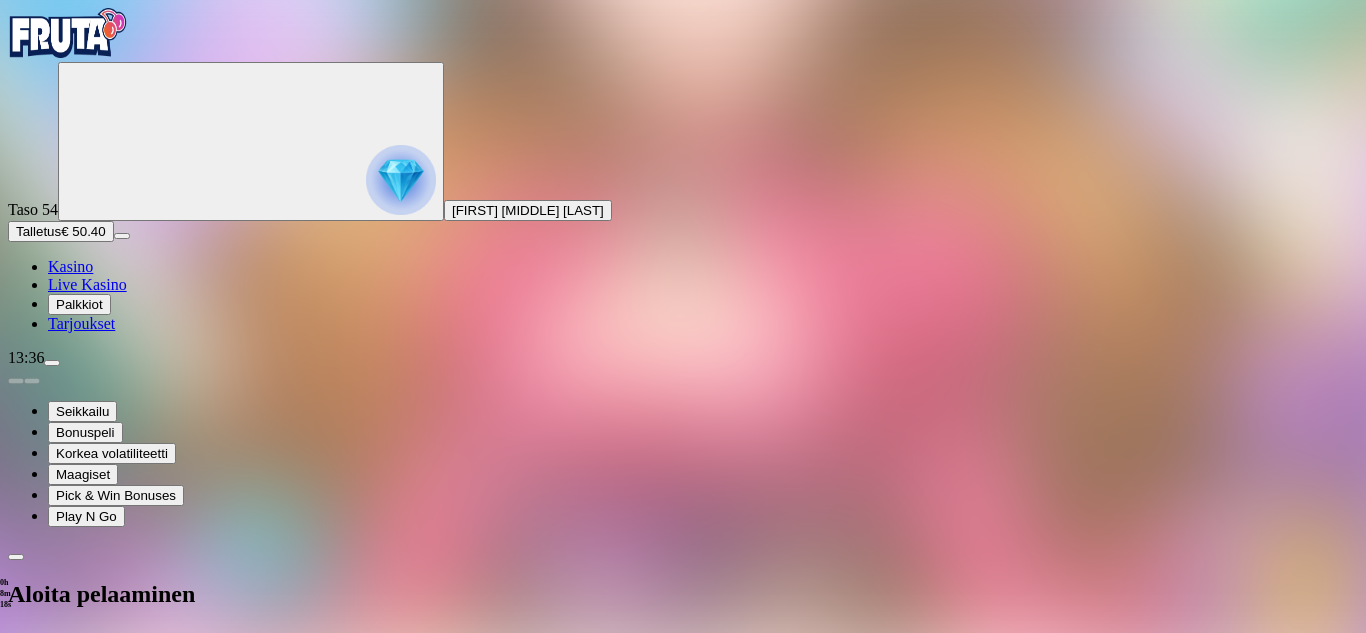 click on "***" at bounding box center [79, 824] 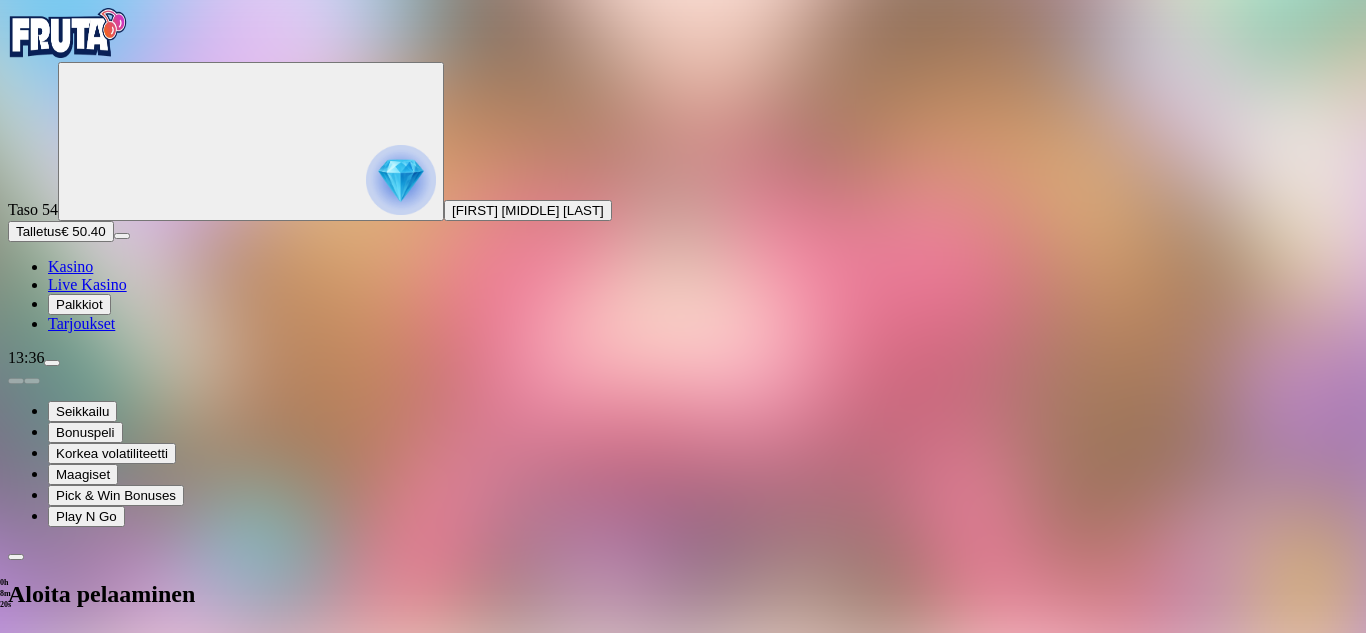 type on "*" 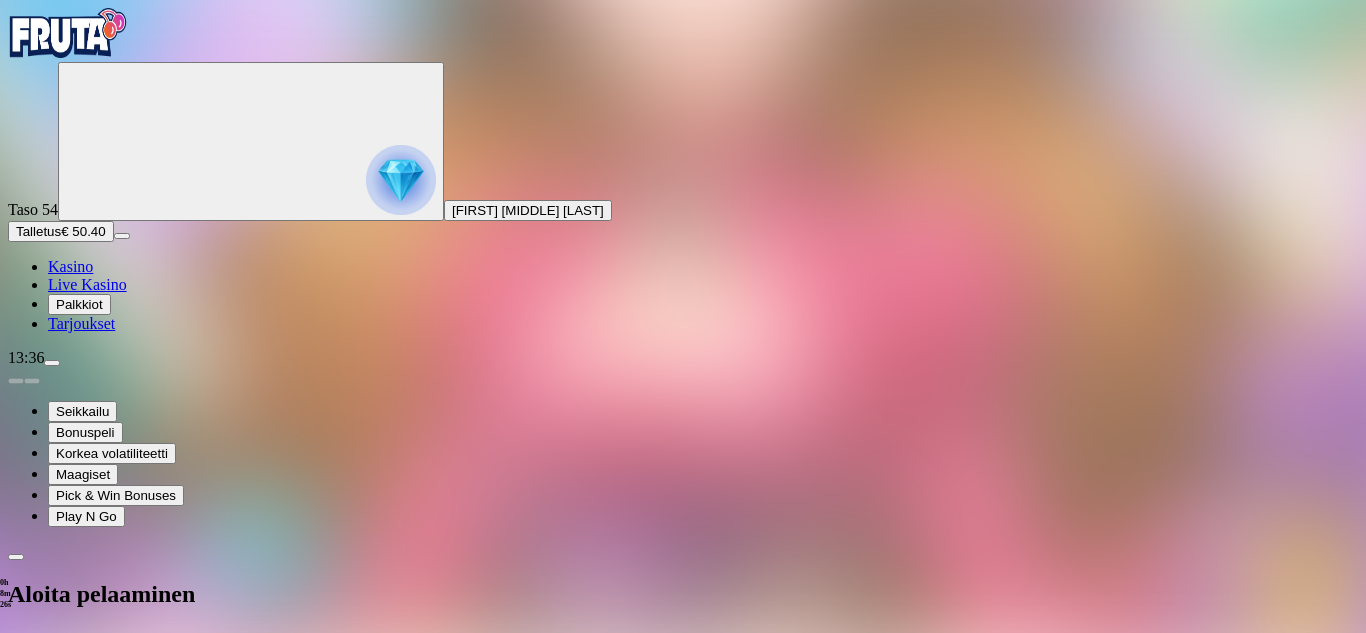 type on "***" 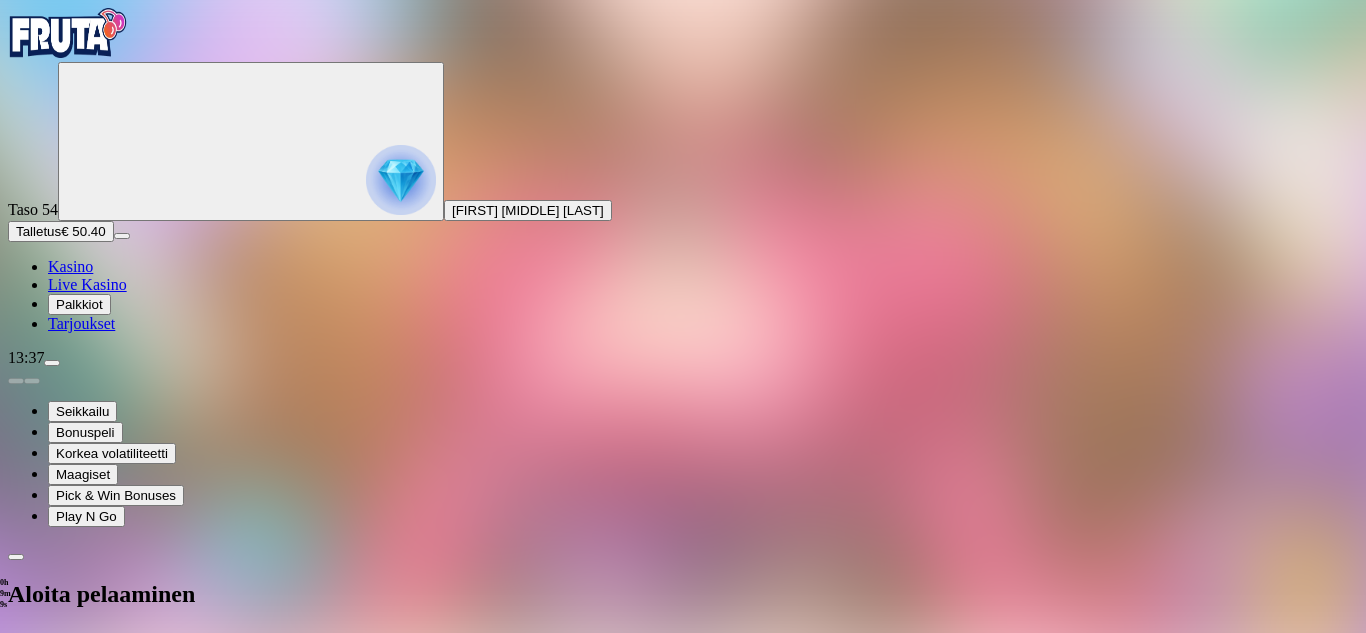 click at bounding box center (683, 804) 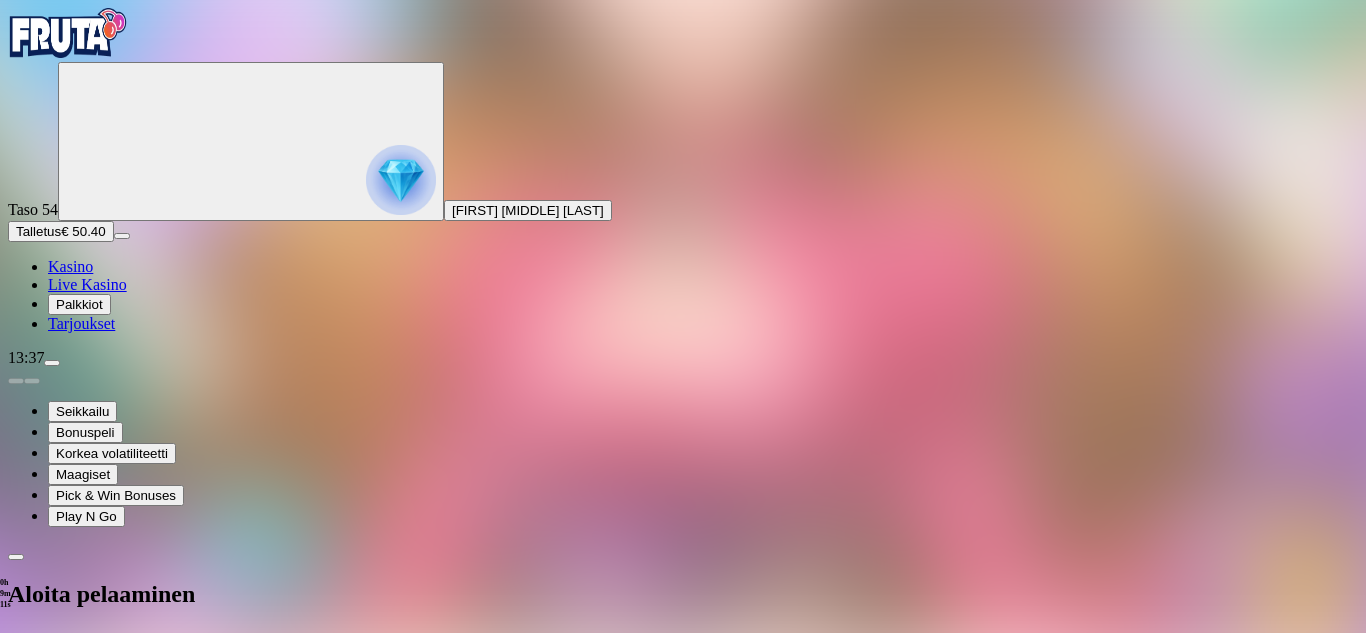 click at bounding box center (683, 696) 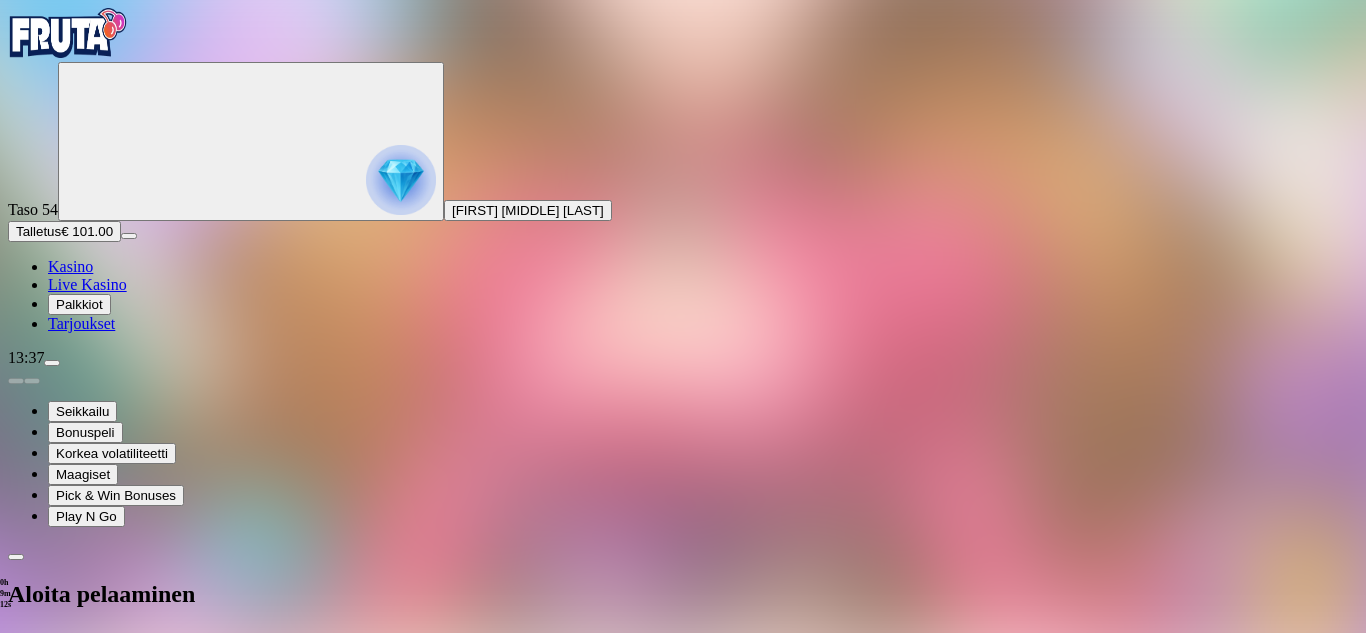 click at bounding box center [683, 696] 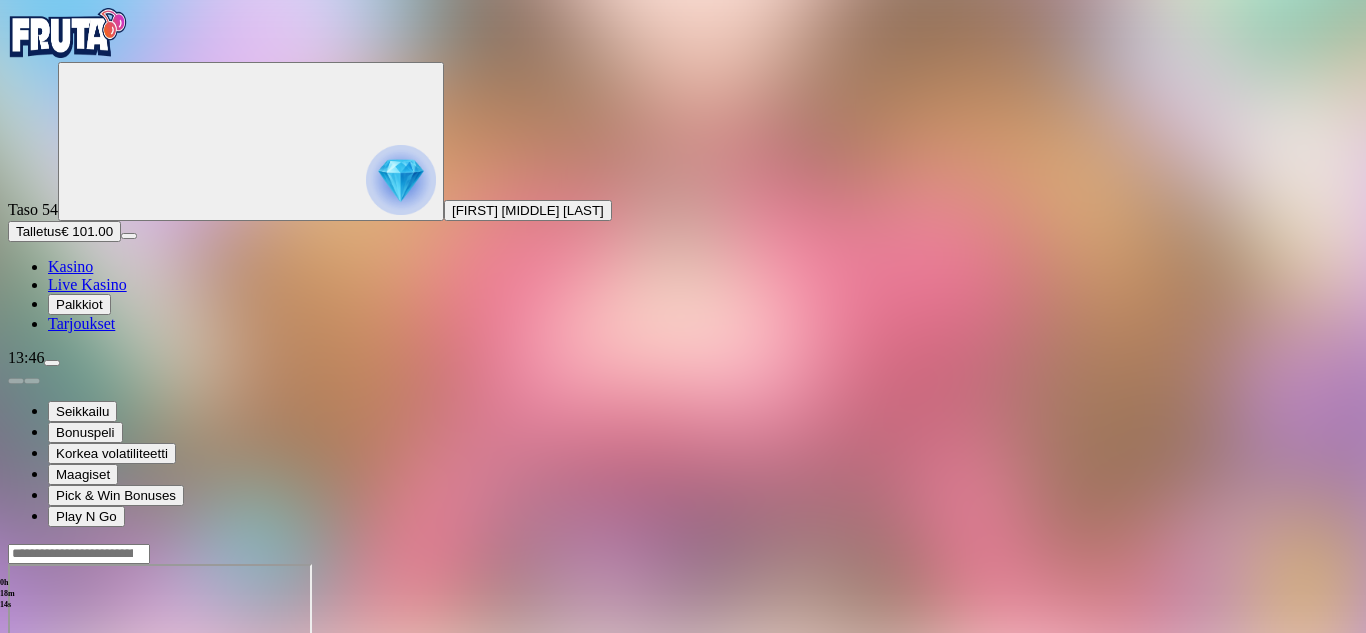 click on "Talletus € 101.00" at bounding box center [64, 231] 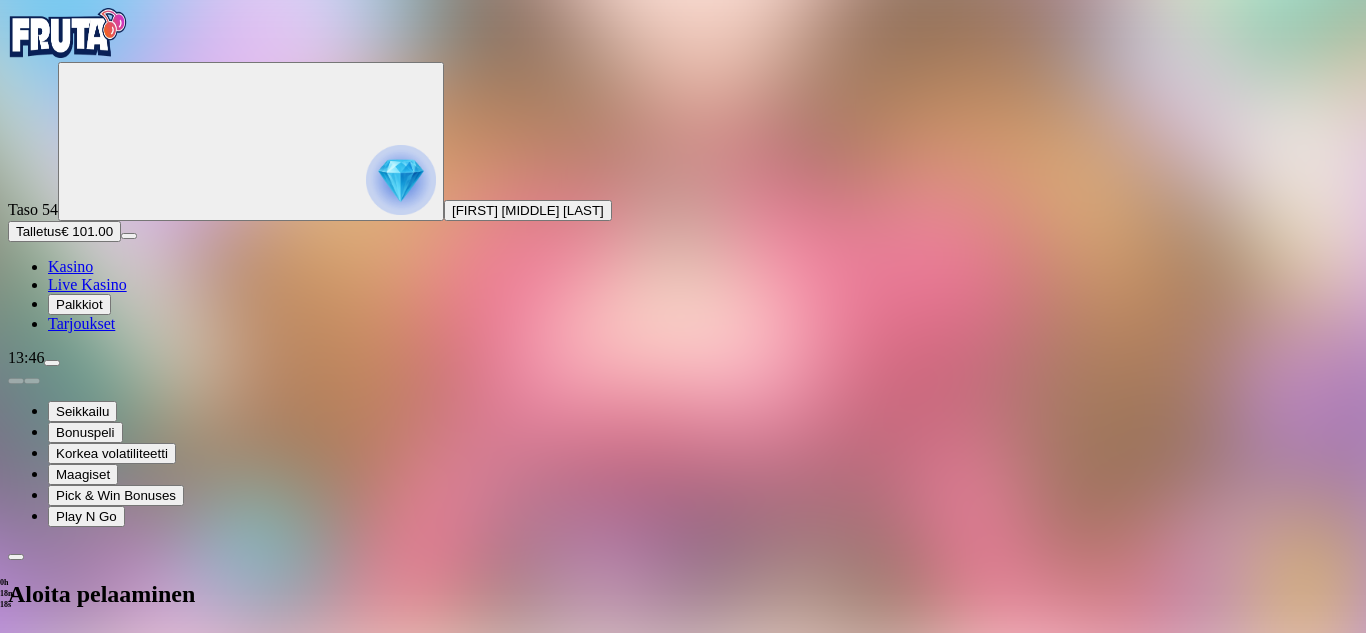 drag, startPoint x: 309, startPoint y: 93, endPoint x: 389, endPoint y: 256, distance: 181.57367 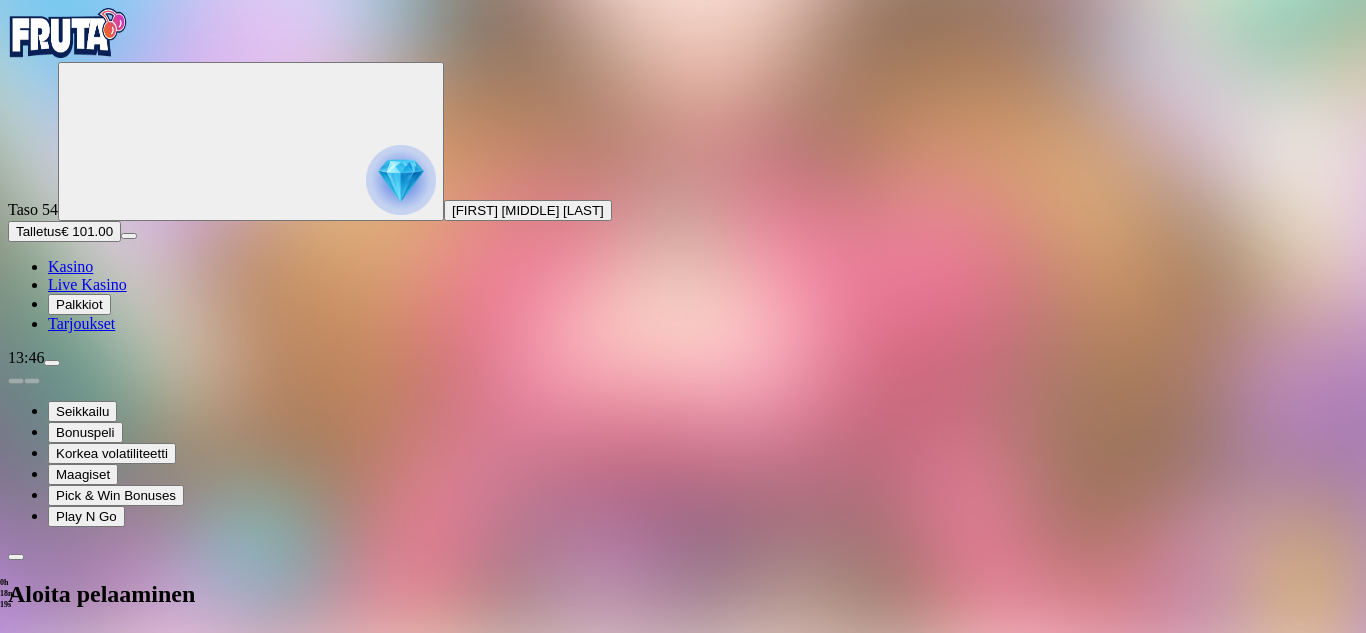 click on "€50" at bounding box center [211, 697] 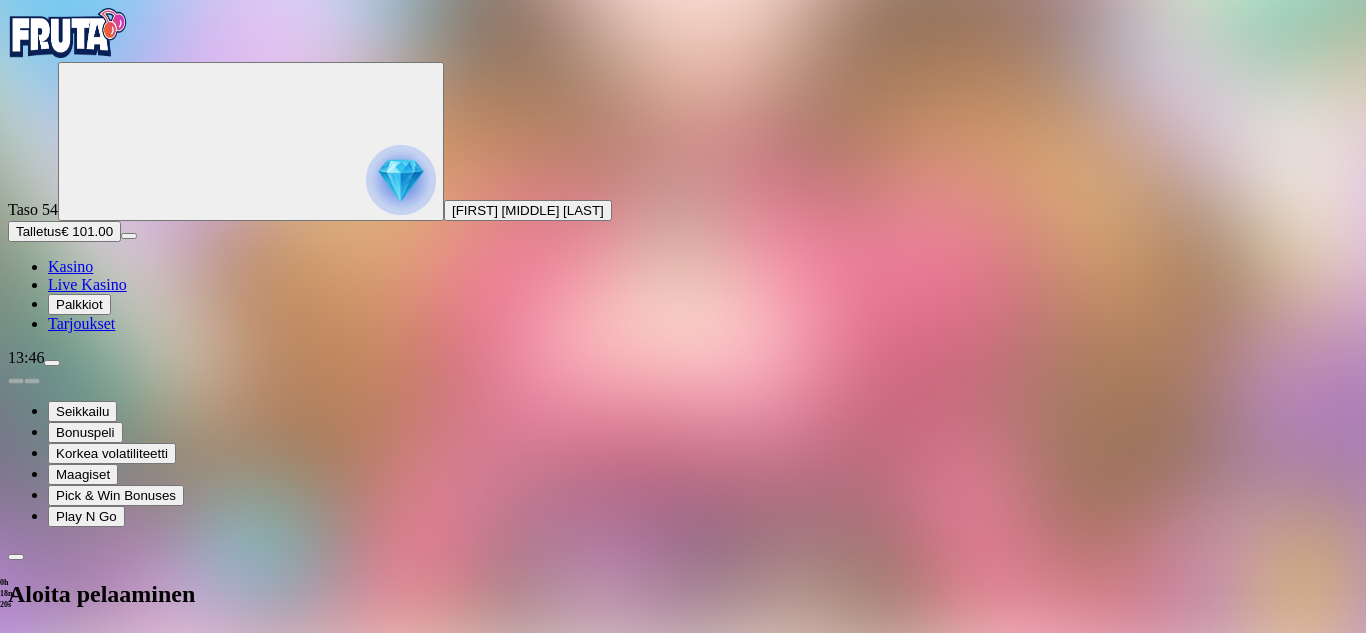 click on "TALLETA JA PELAA" at bounding box center (76, 862) 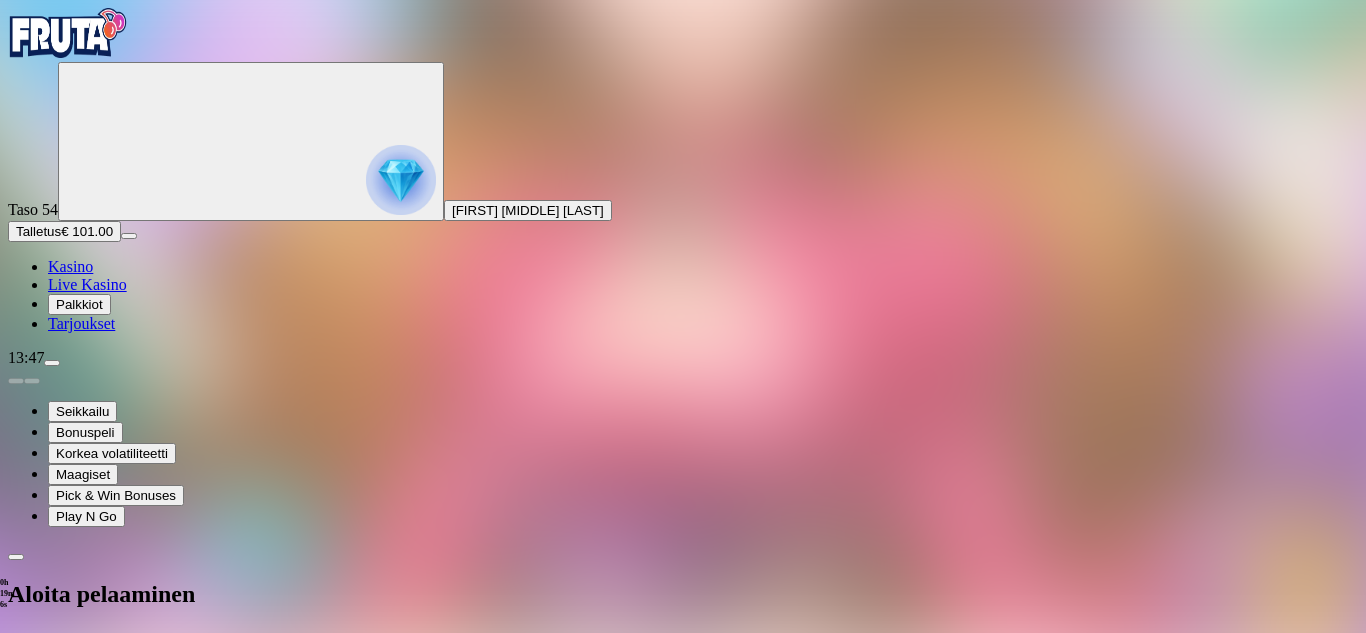 click at bounding box center [683, 646] 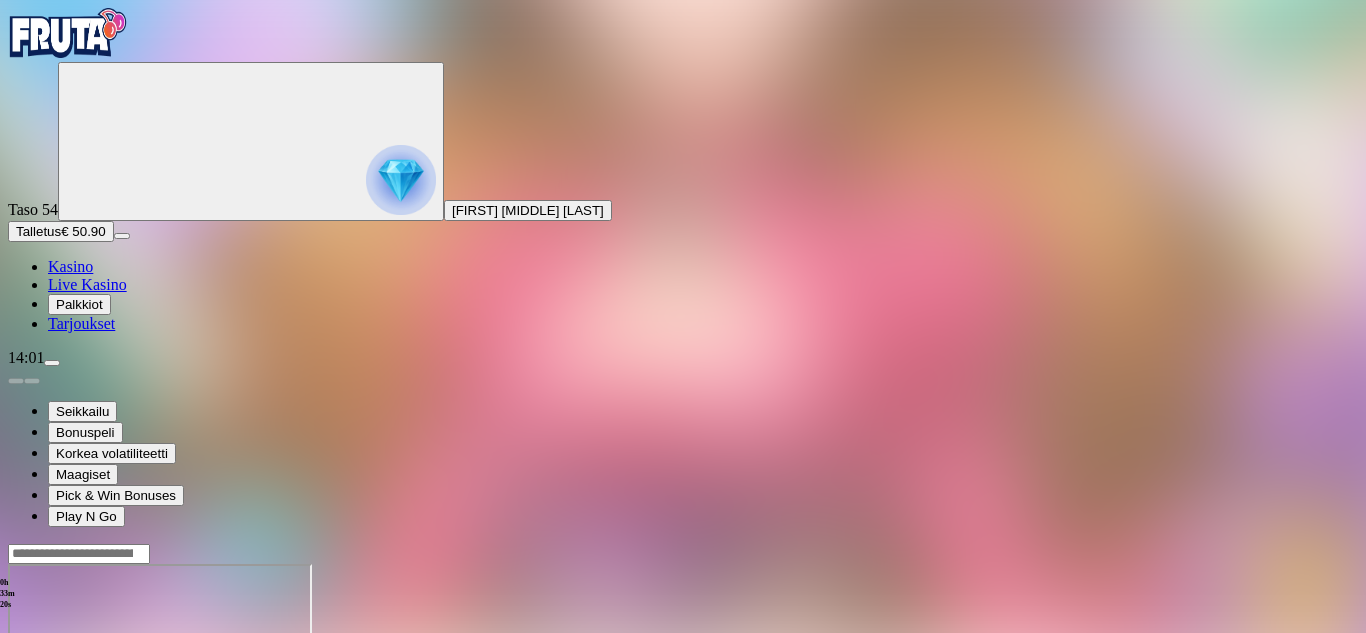 click on "Talletus" at bounding box center [38, 231] 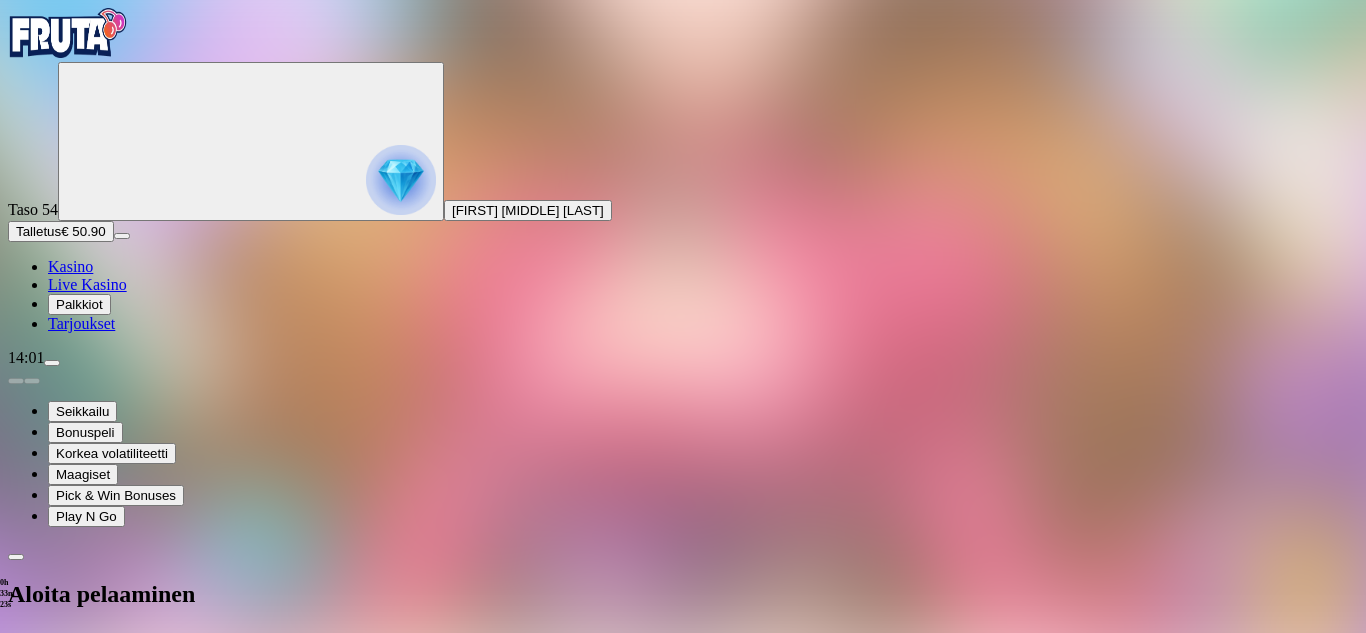 click on "€50" at bounding box center (211, 697) 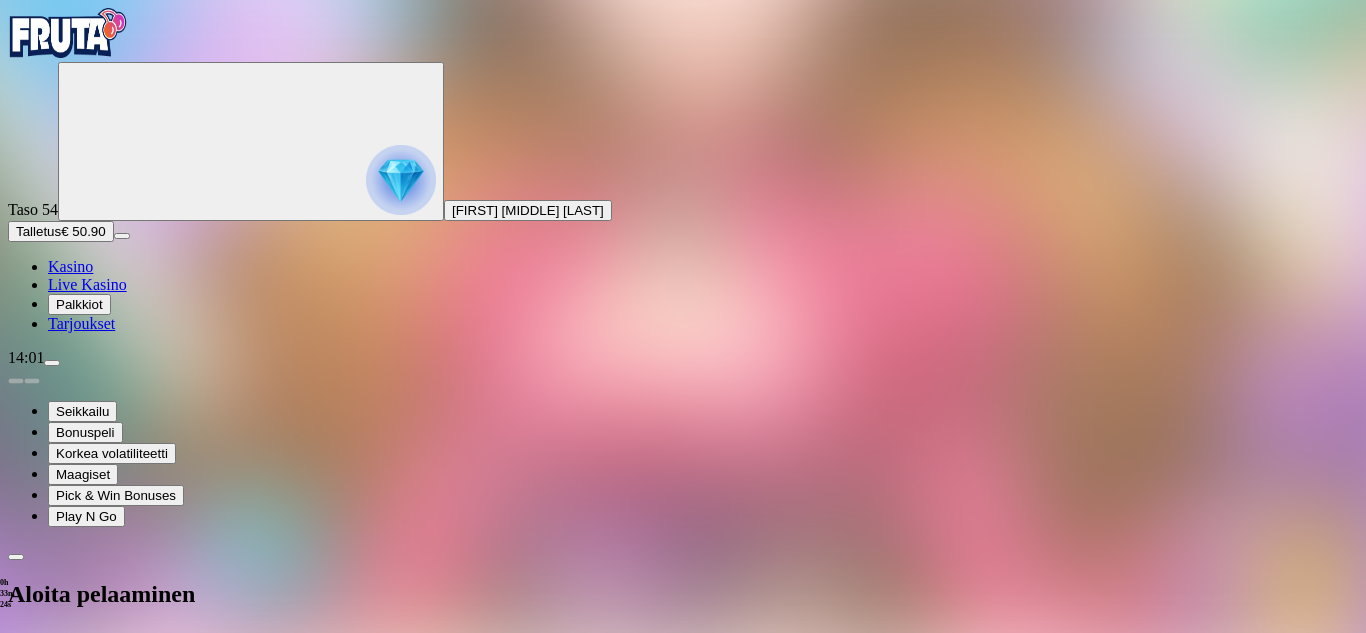 click on "TALLETA JA PELAA" at bounding box center [76, 862] 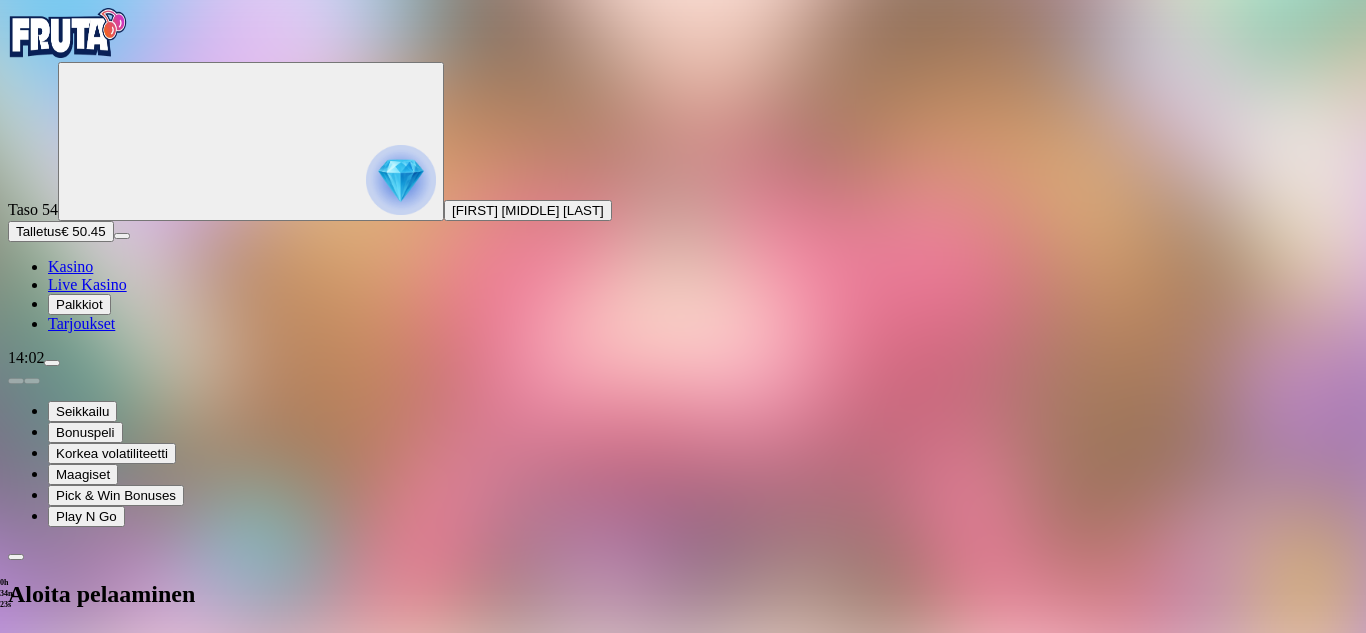click at bounding box center (683, 696) 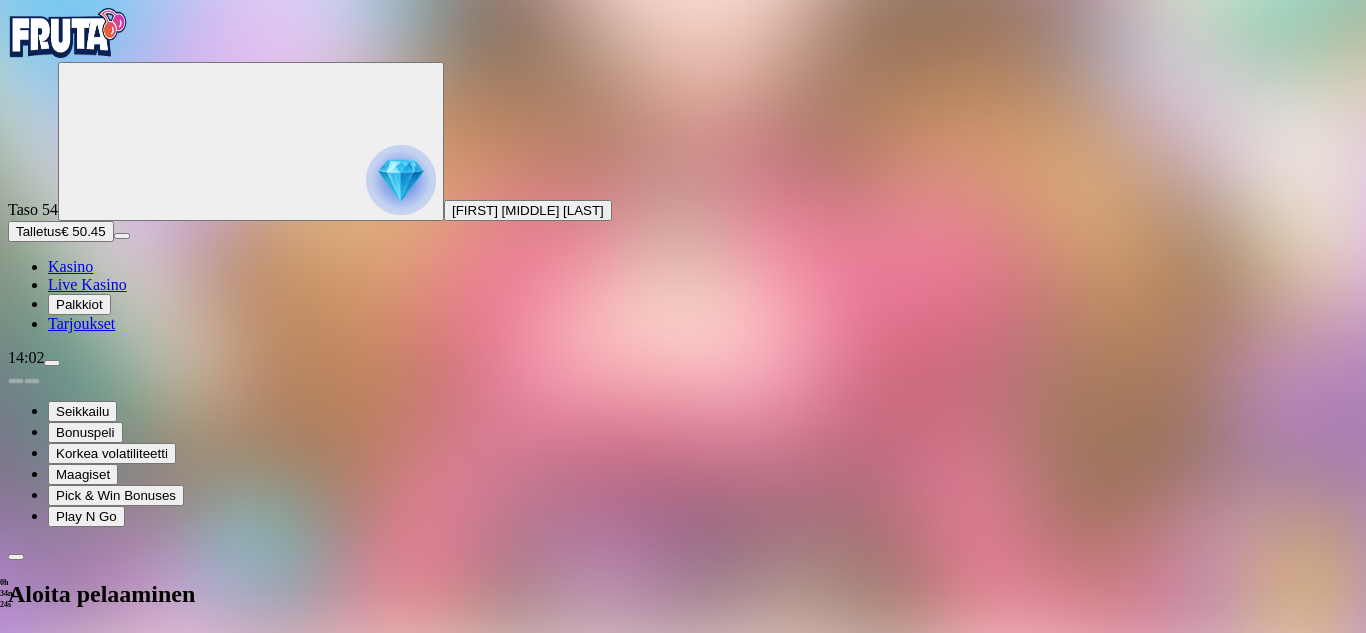 click at bounding box center (683, 696) 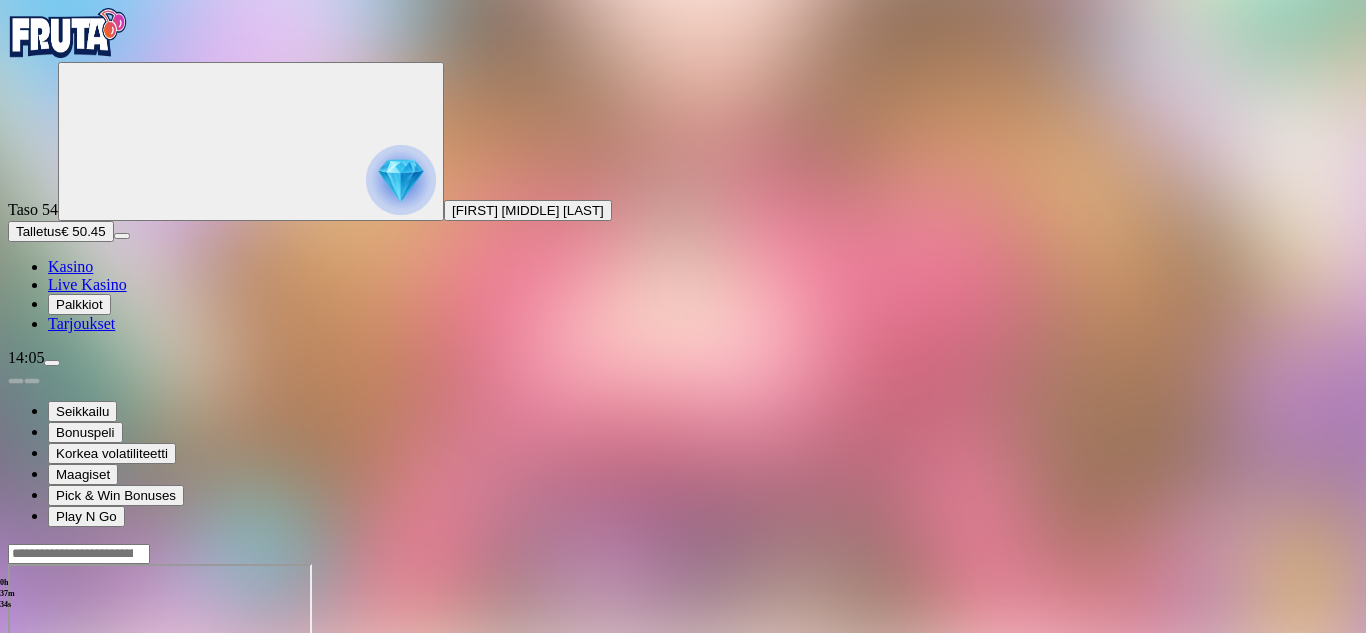 click on "Talletus" at bounding box center [38, 231] 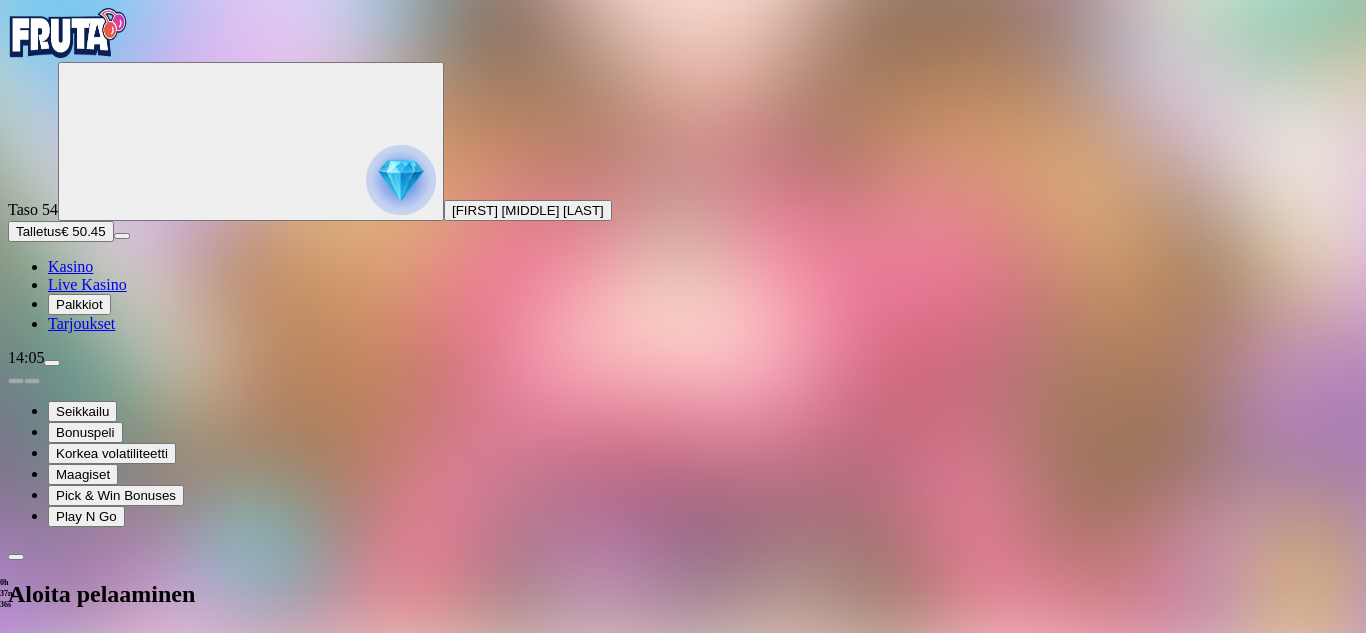 click on "***" at bounding box center (79, 824) 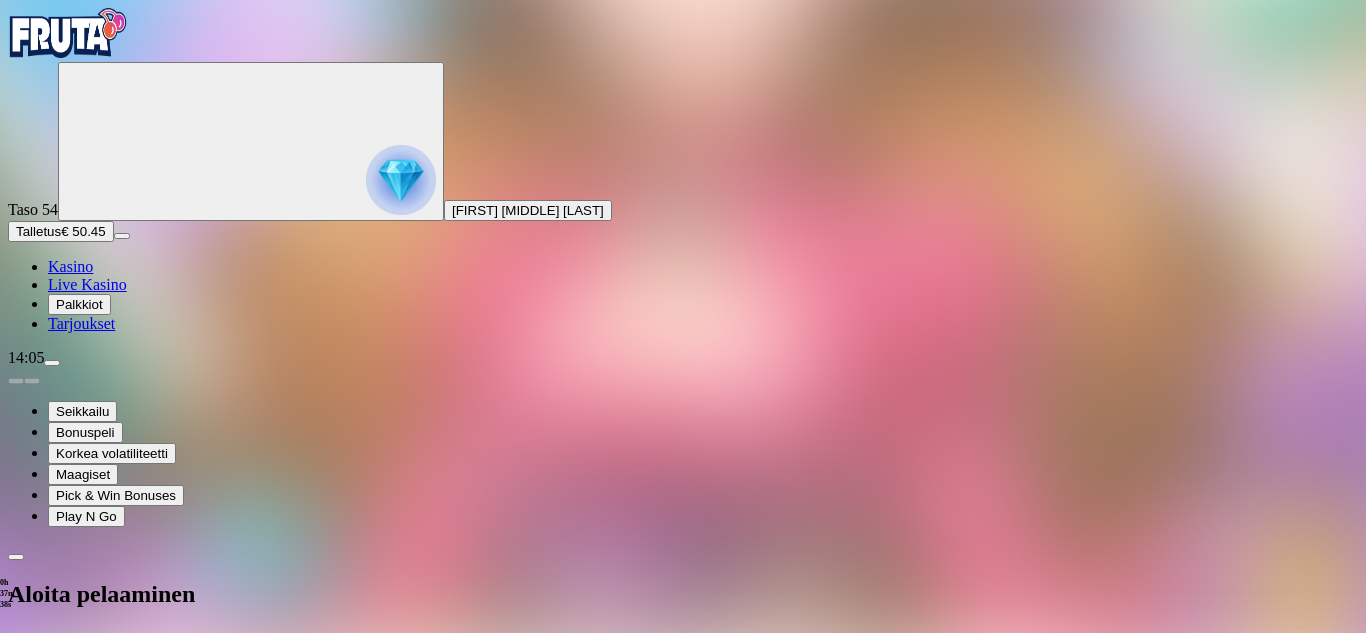 type on "*" 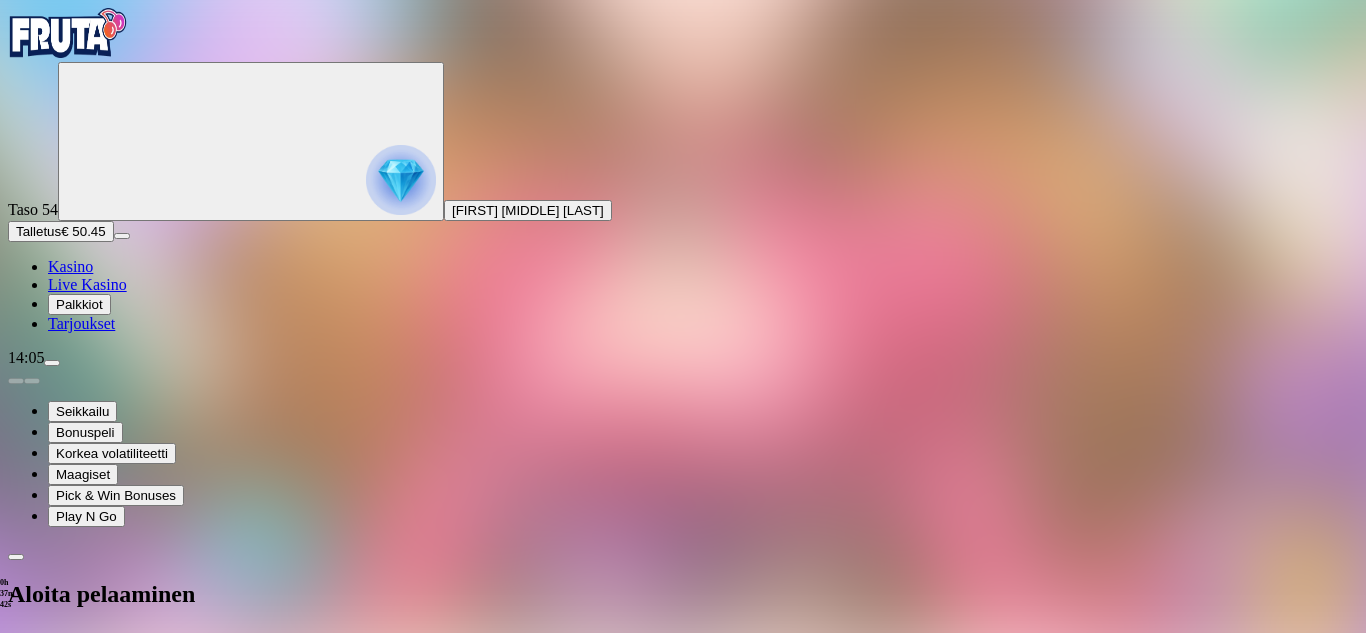 type on "**" 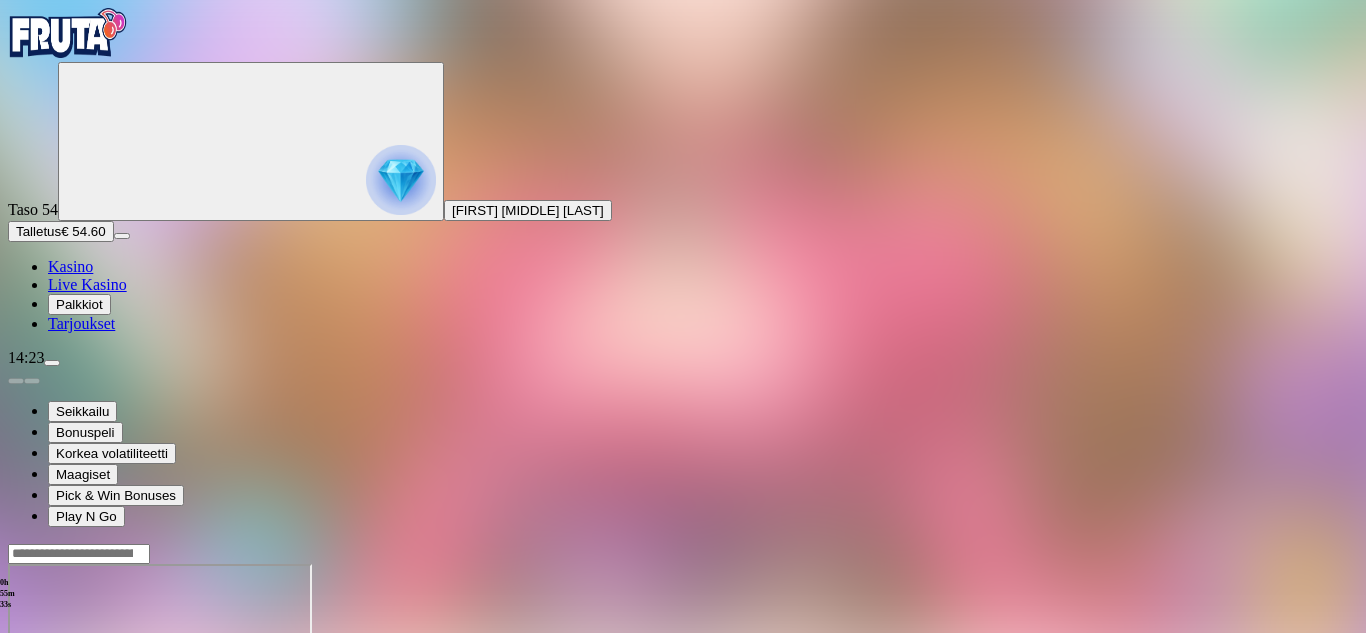 click on "Talletus" at bounding box center (38, 231) 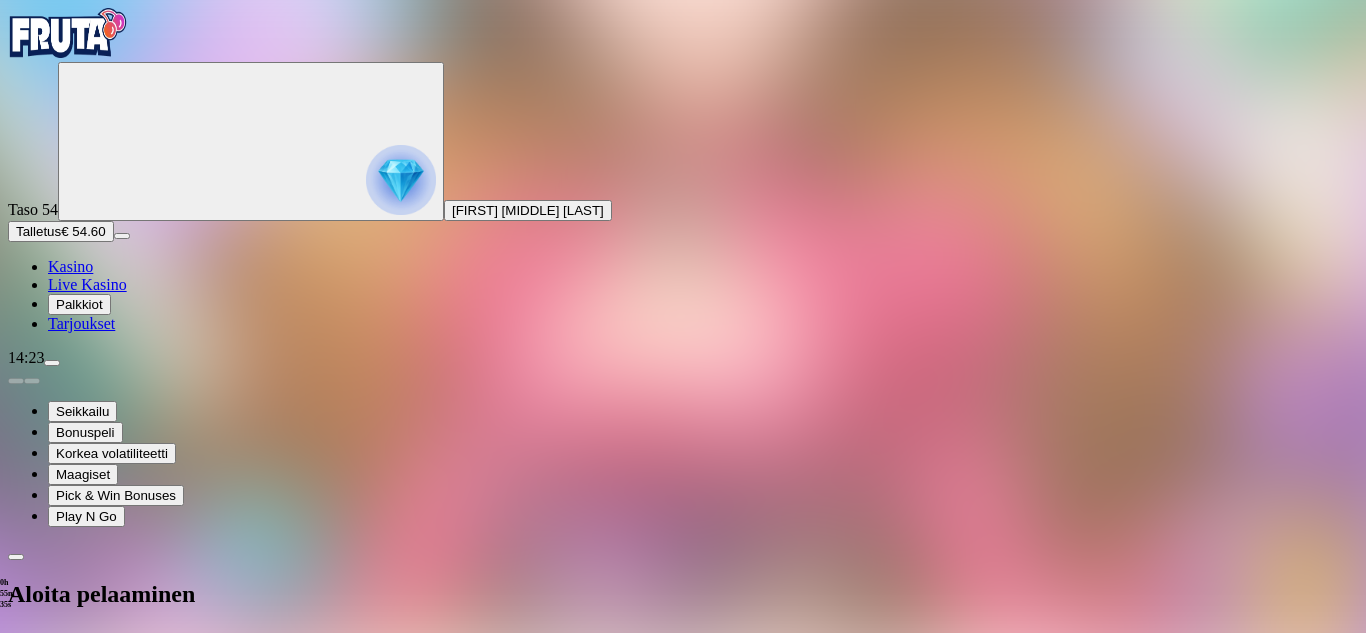 click on "€50" at bounding box center [211, 697] 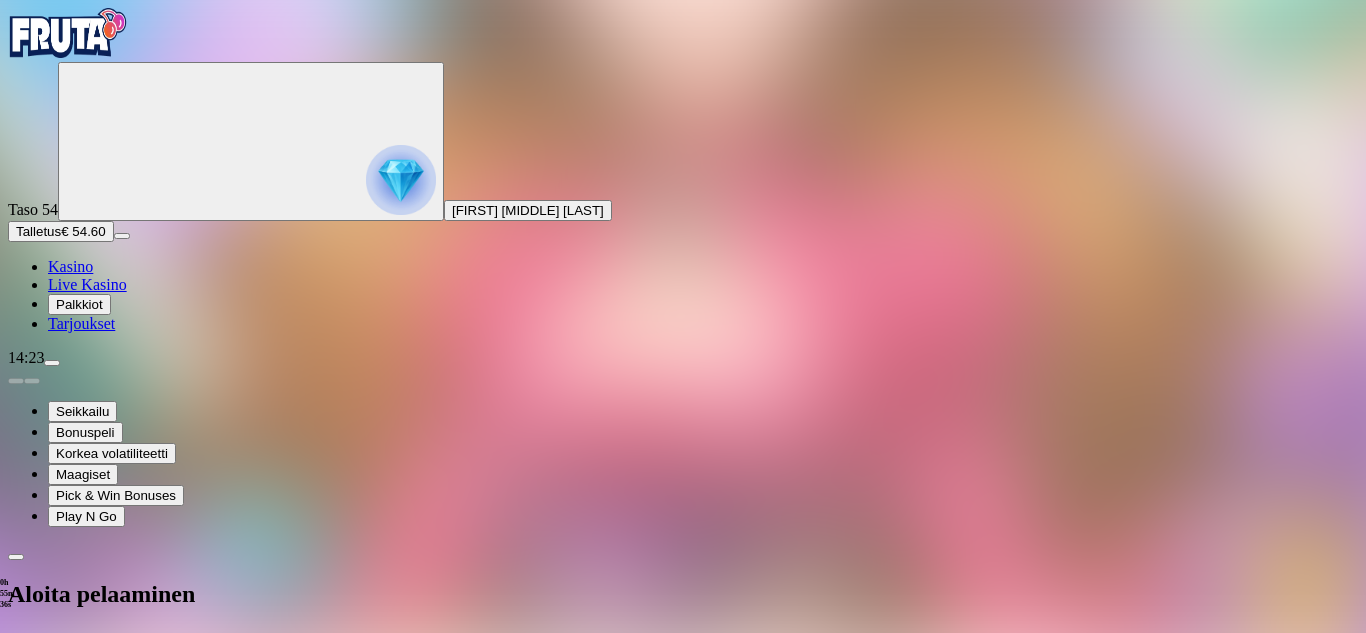 click on "TALLETA JA PELAA" at bounding box center (76, 862) 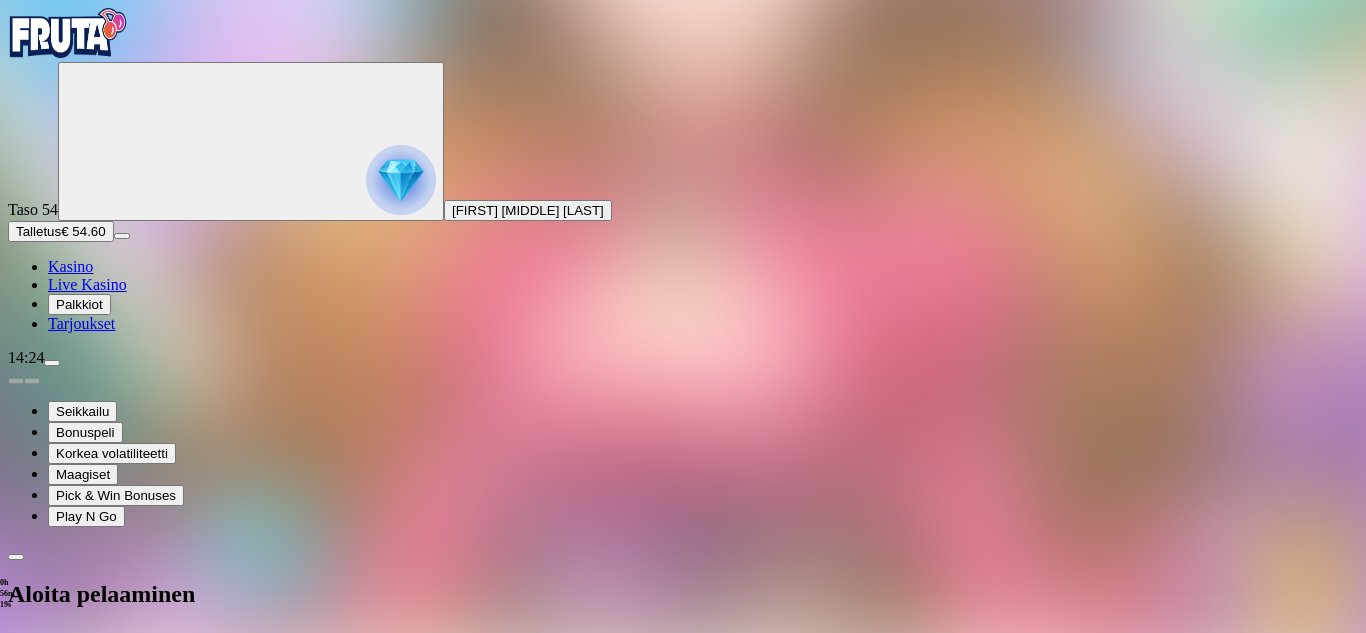 drag, startPoint x: 272, startPoint y: 330, endPoint x: 988, endPoint y: 327, distance: 716.0063 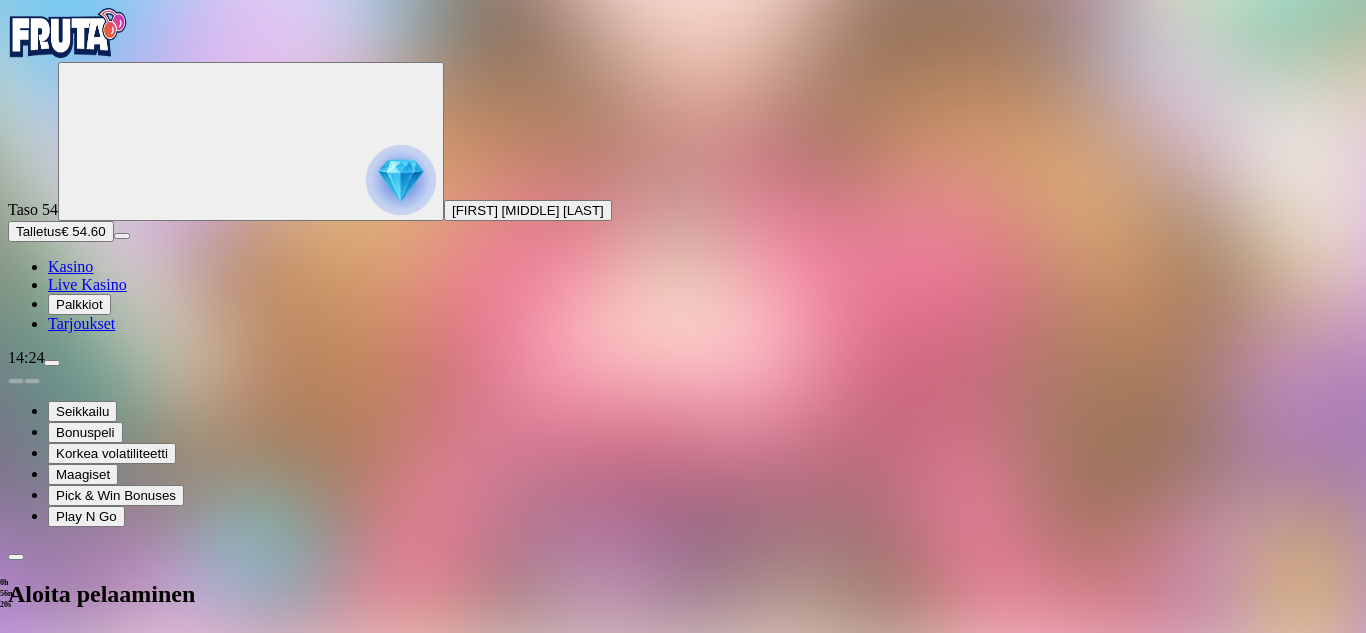 click at bounding box center [683, 696] 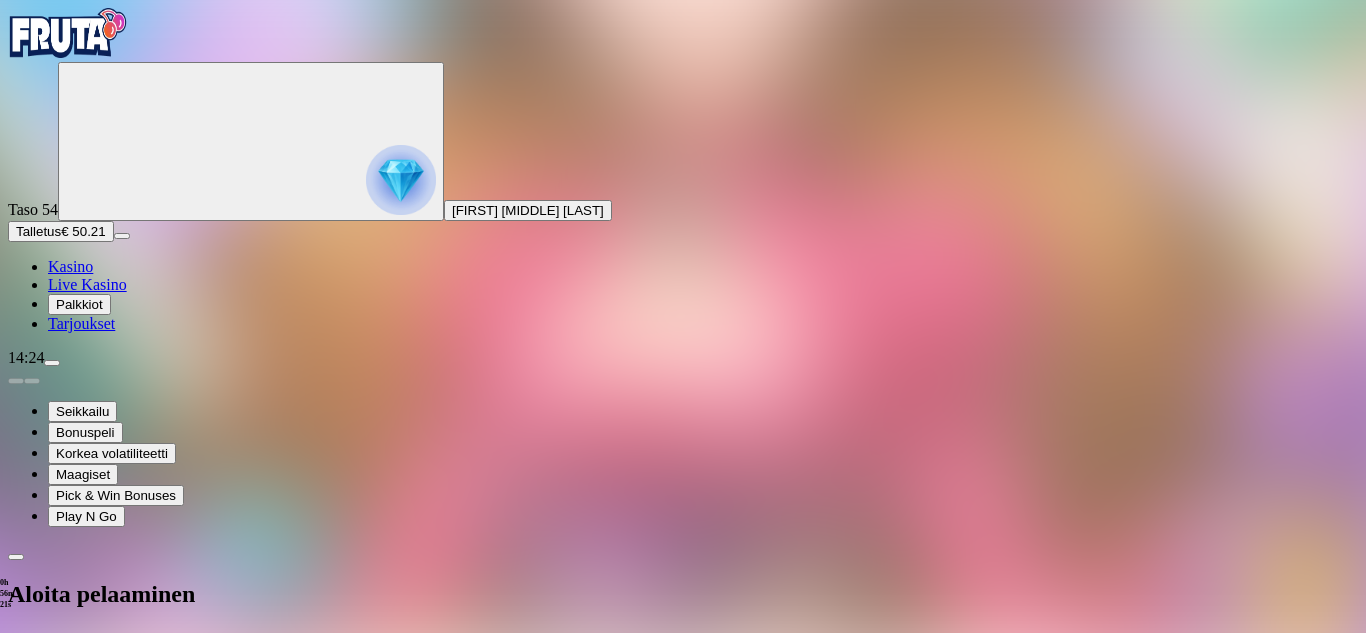 click at bounding box center (683, 696) 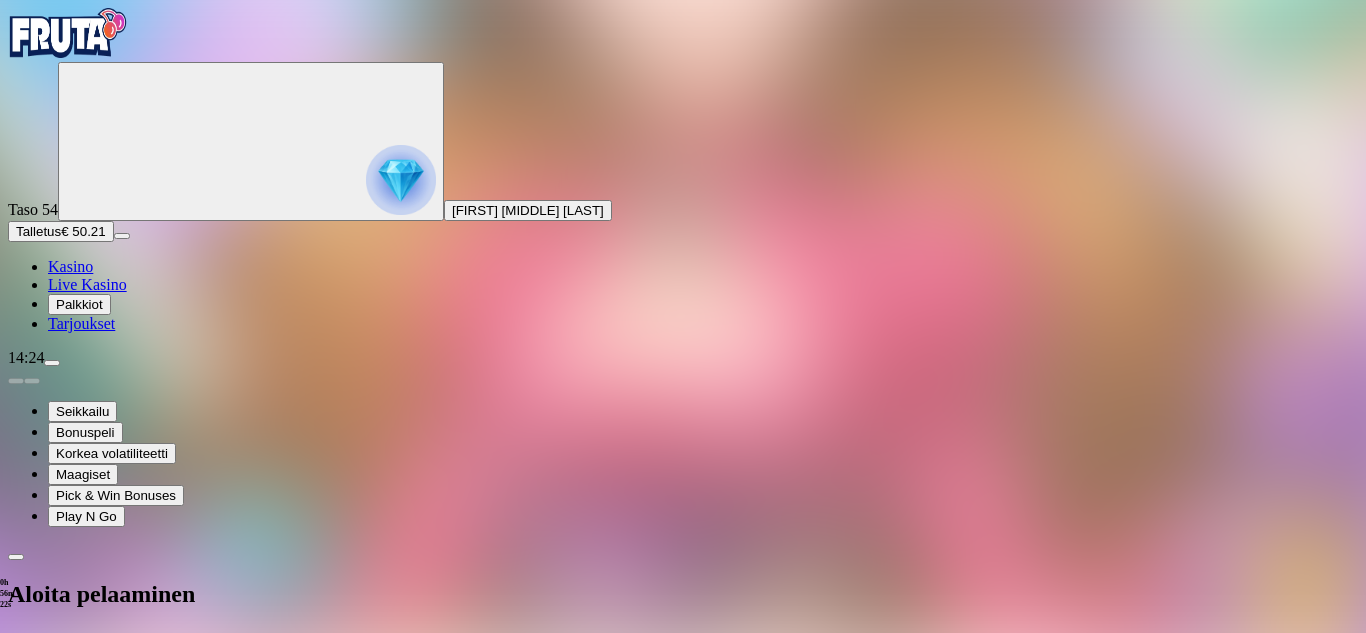 click at bounding box center (683, 696) 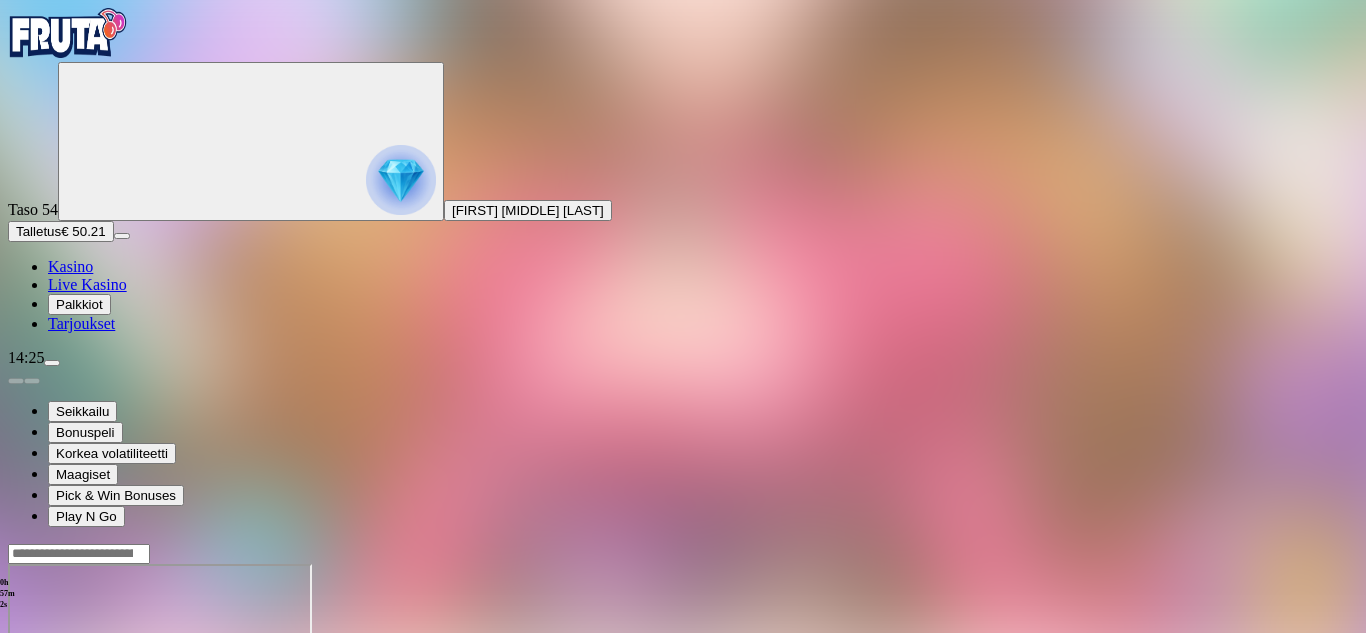 click at bounding box center (79, 554) 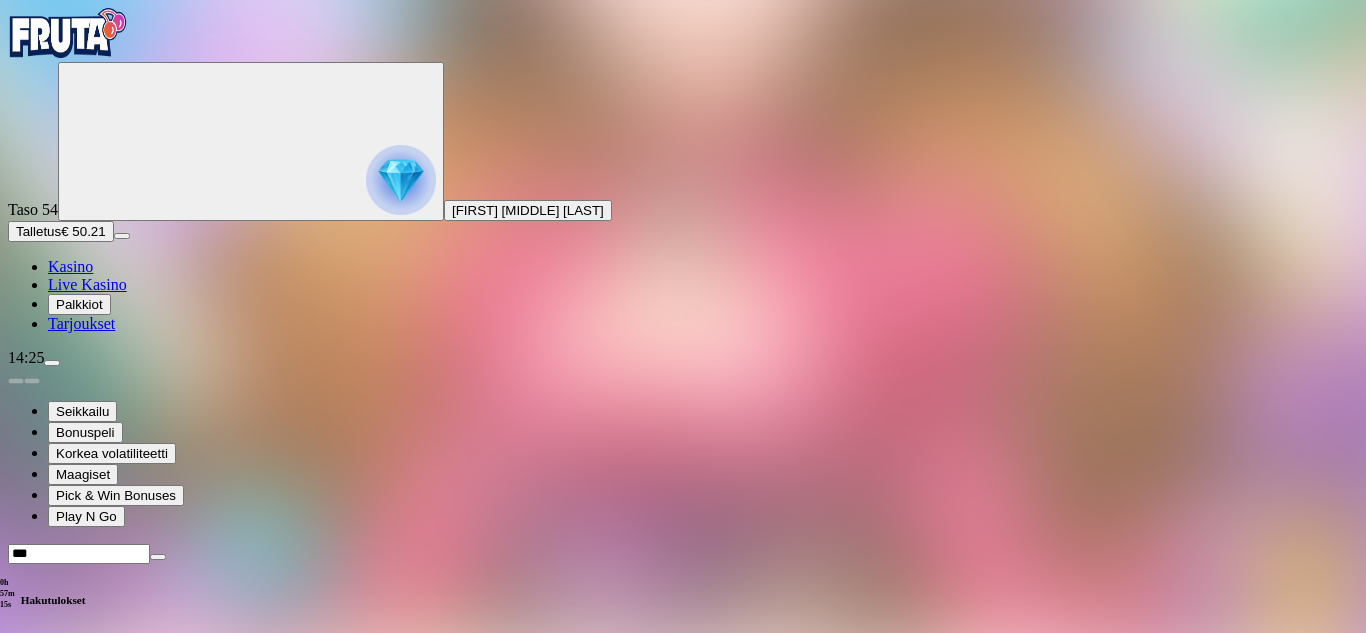 type on "***" 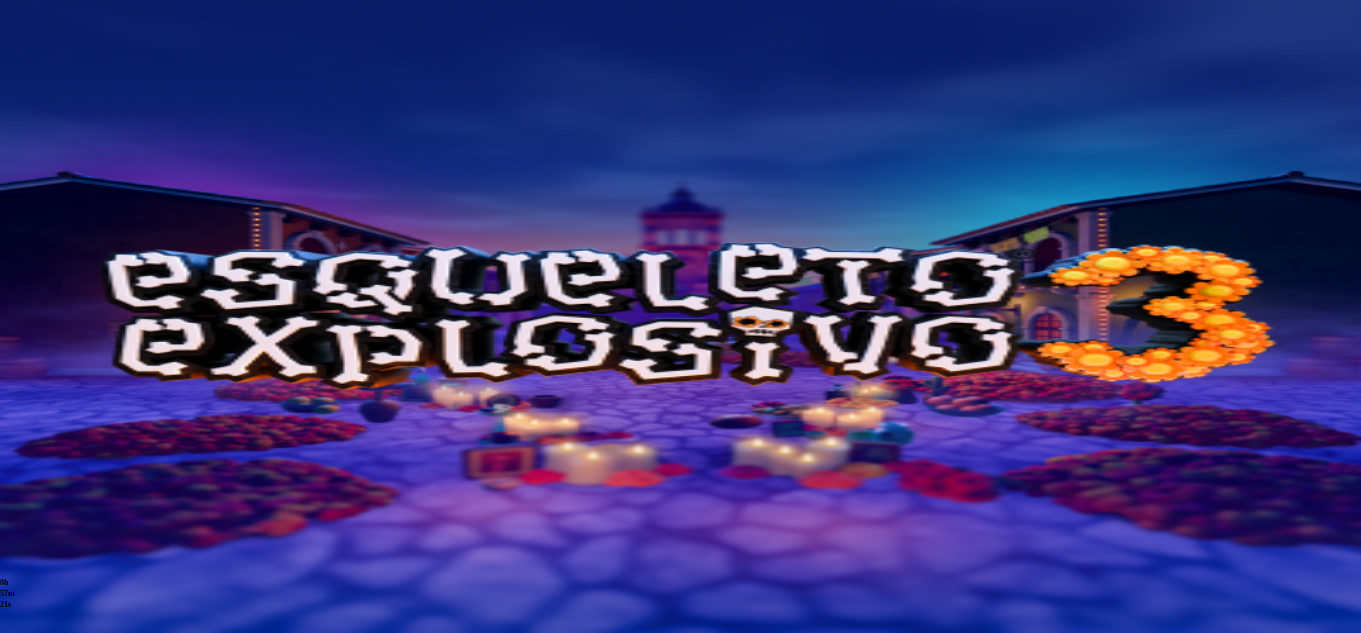 scroll, scrollTop: 0, scrollLeft: 0, axis: both 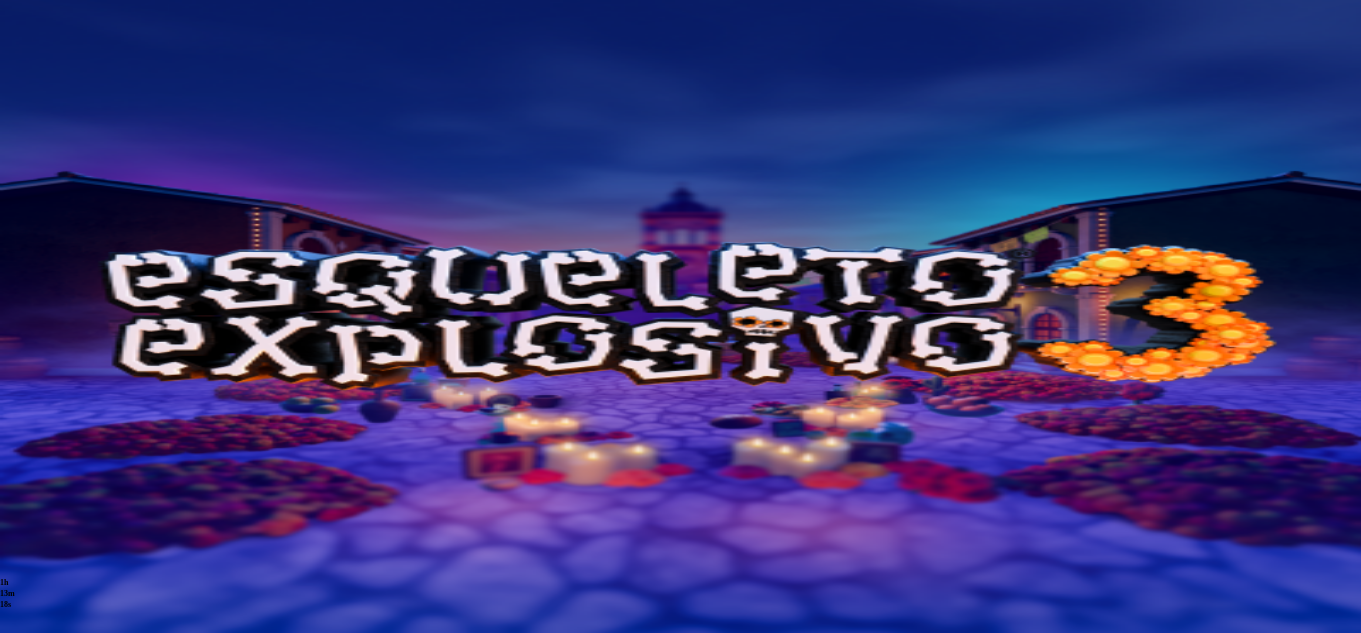 click on "Palkkiot" at bounding box center (79, 236) 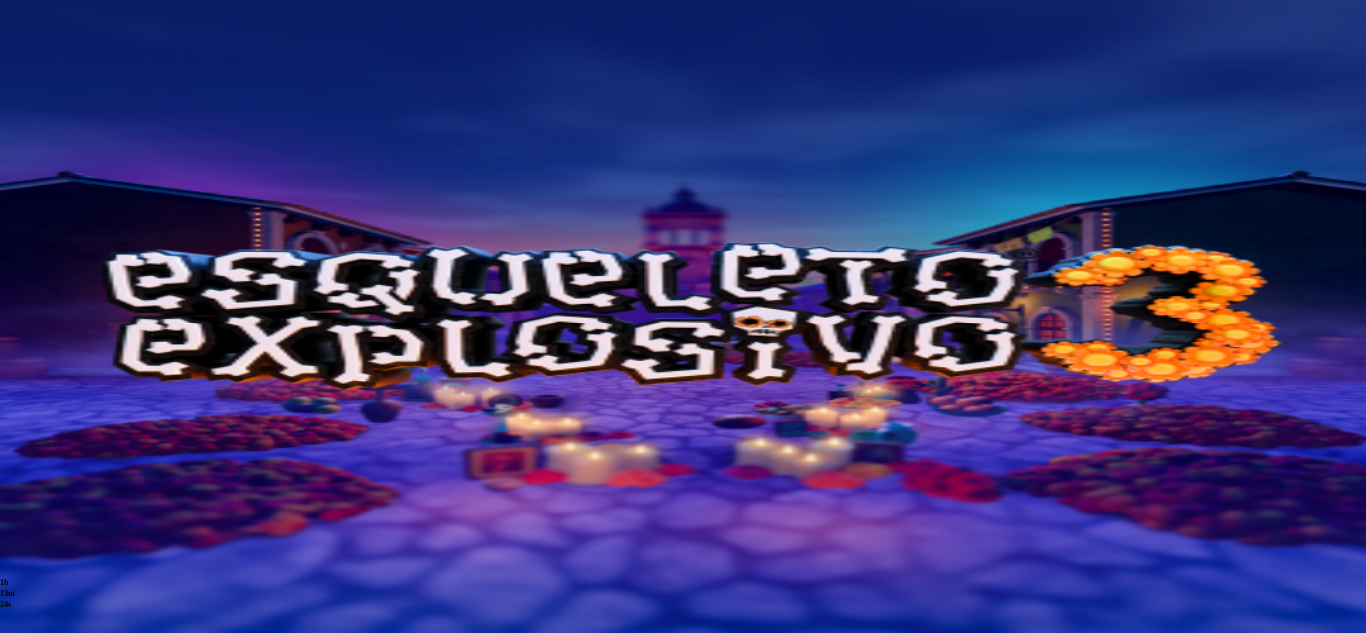scroll, scrollTop: 225, scrollLeft: 0, axis: vertical 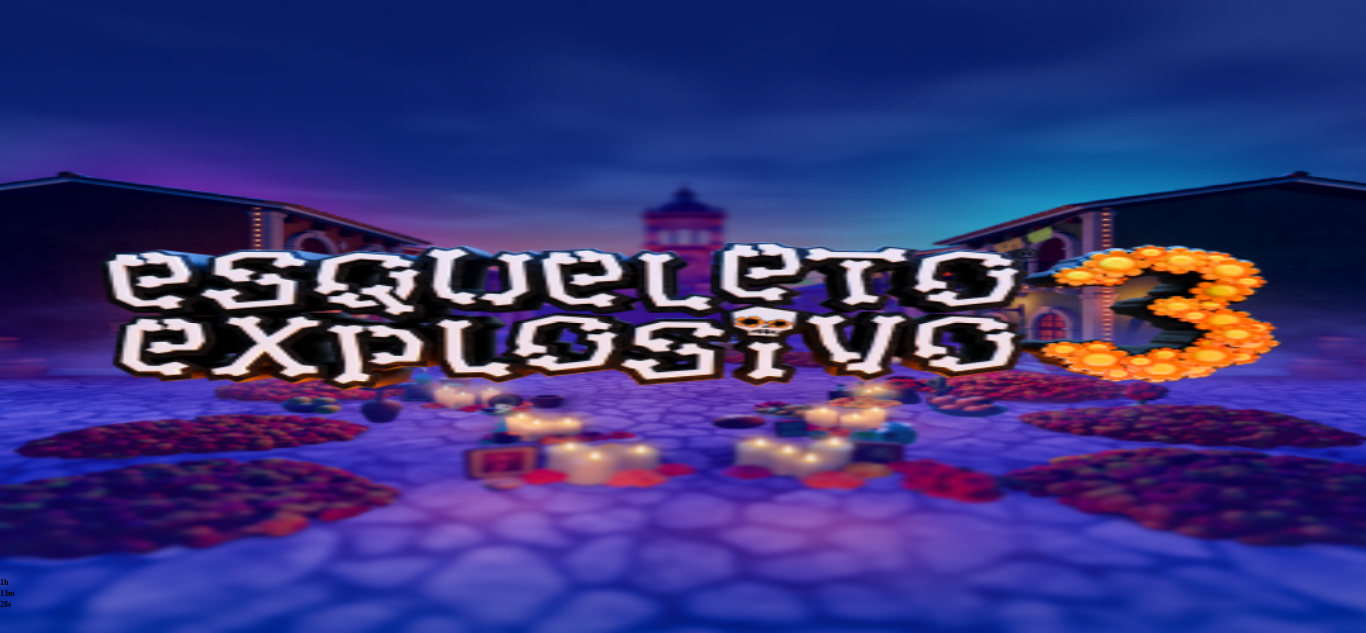 click at bounding box center (112, 2034) 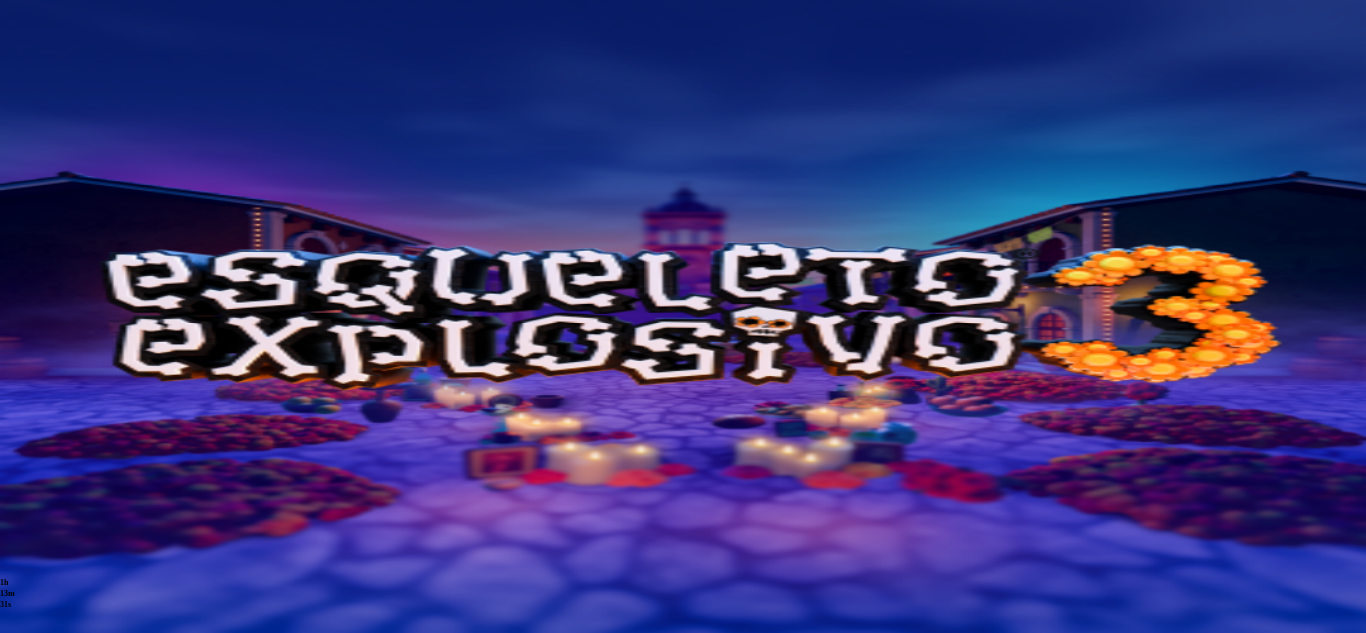 click on "Avaa palkinto" at bounding box center (683, 1603) 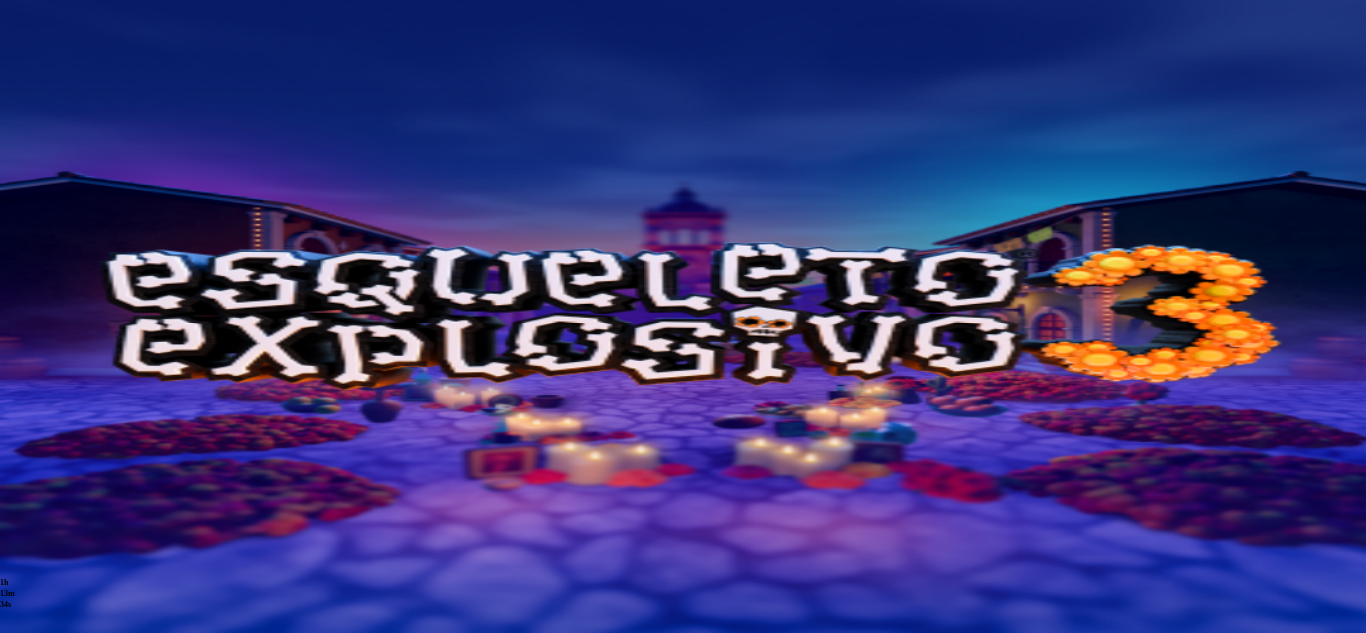 click at bounding box center (88, 1807) 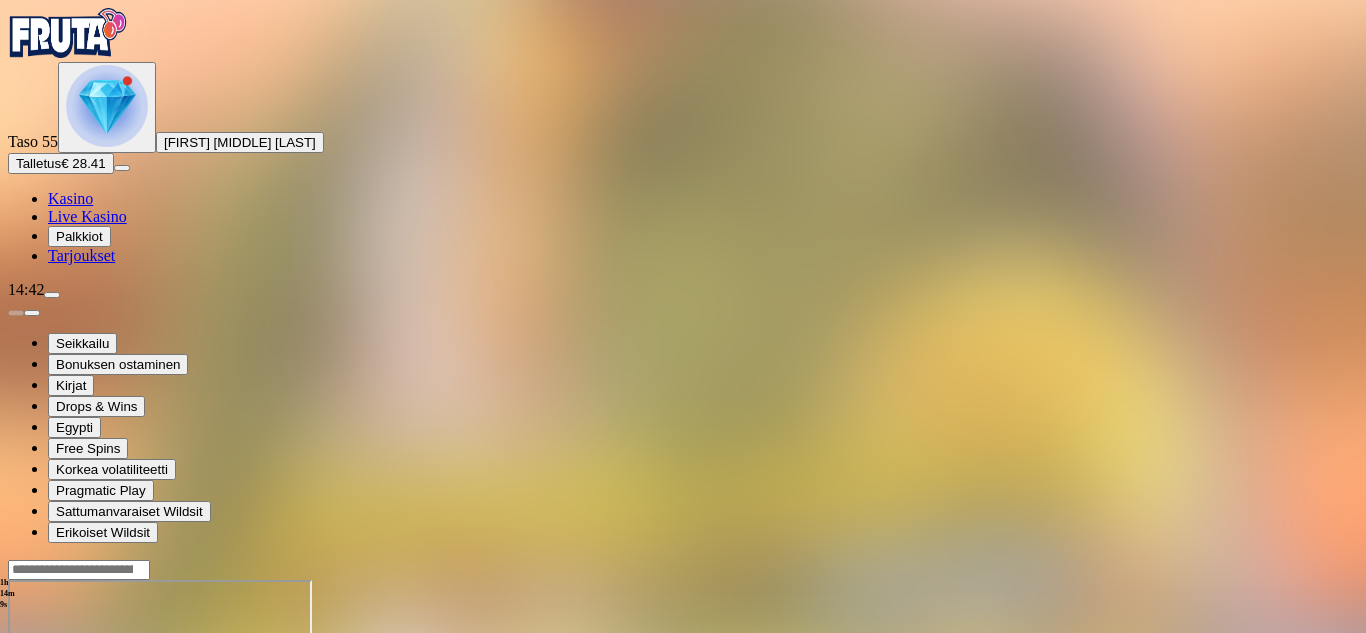 click at bounding box center (52, 295) 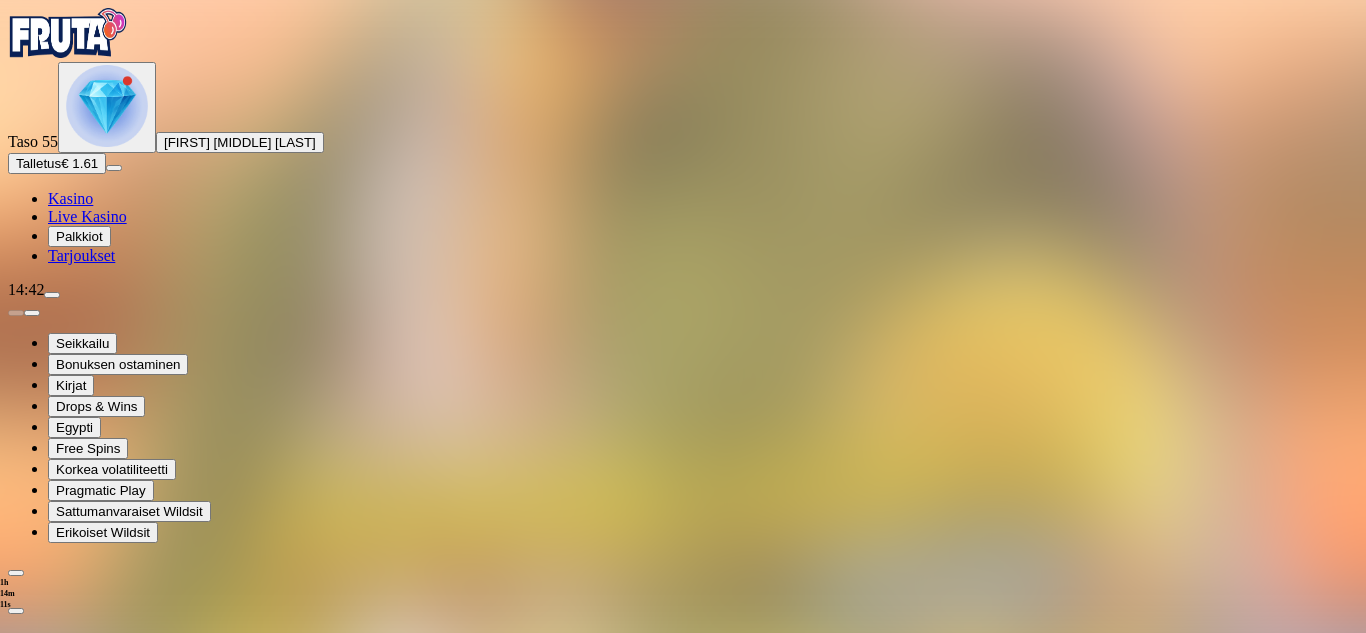 click on "Palkkiot" at bounding box center [79, 236] 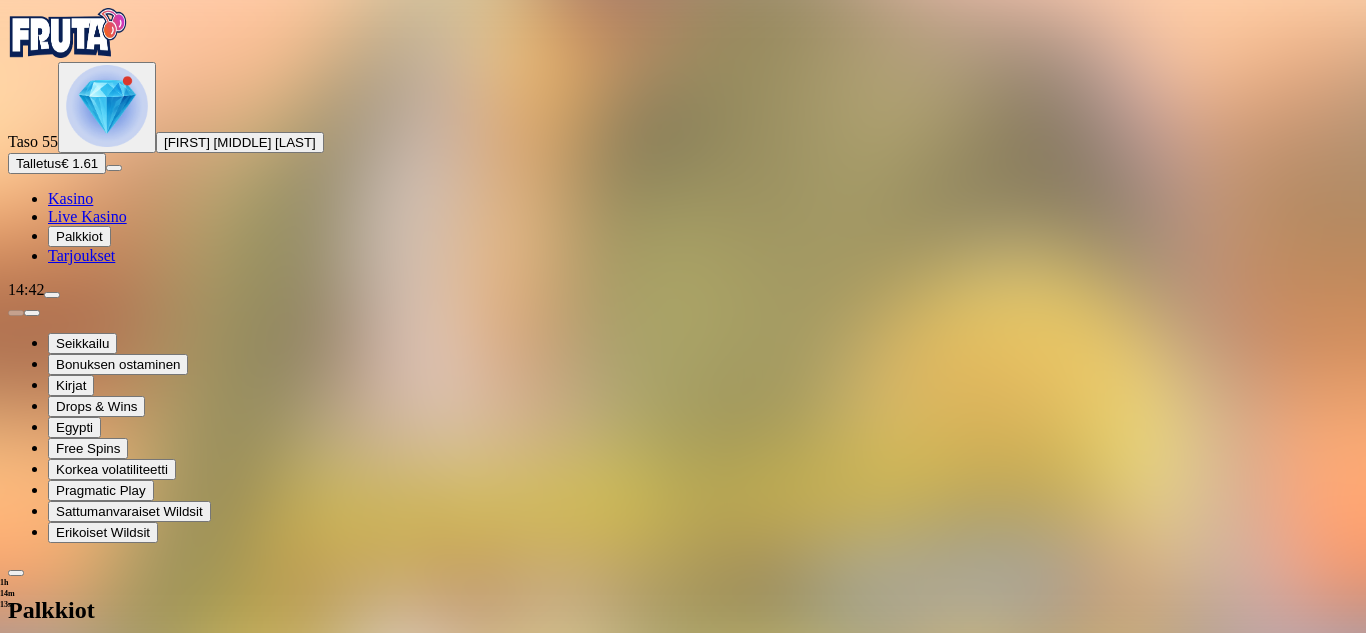 click at bounding box center (112, 1071) 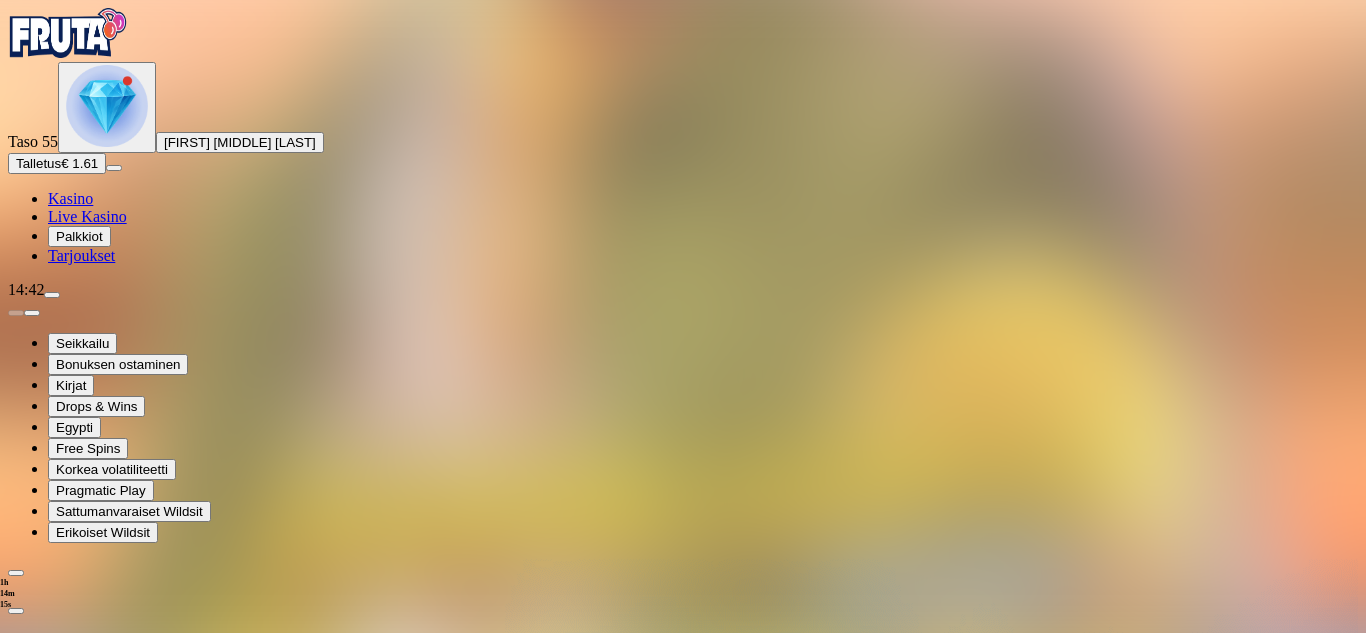 click on "Avaa palkinto" at bounding box center (683, 1055) 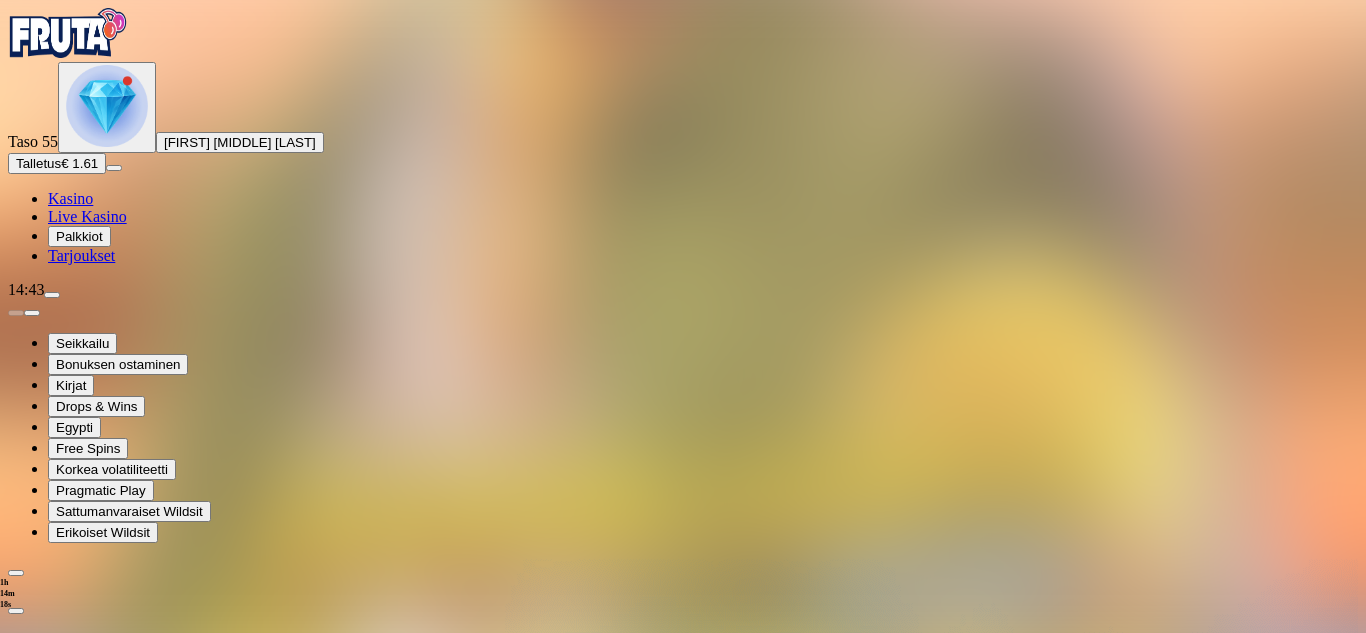 click at bounding box center (88, 1259) 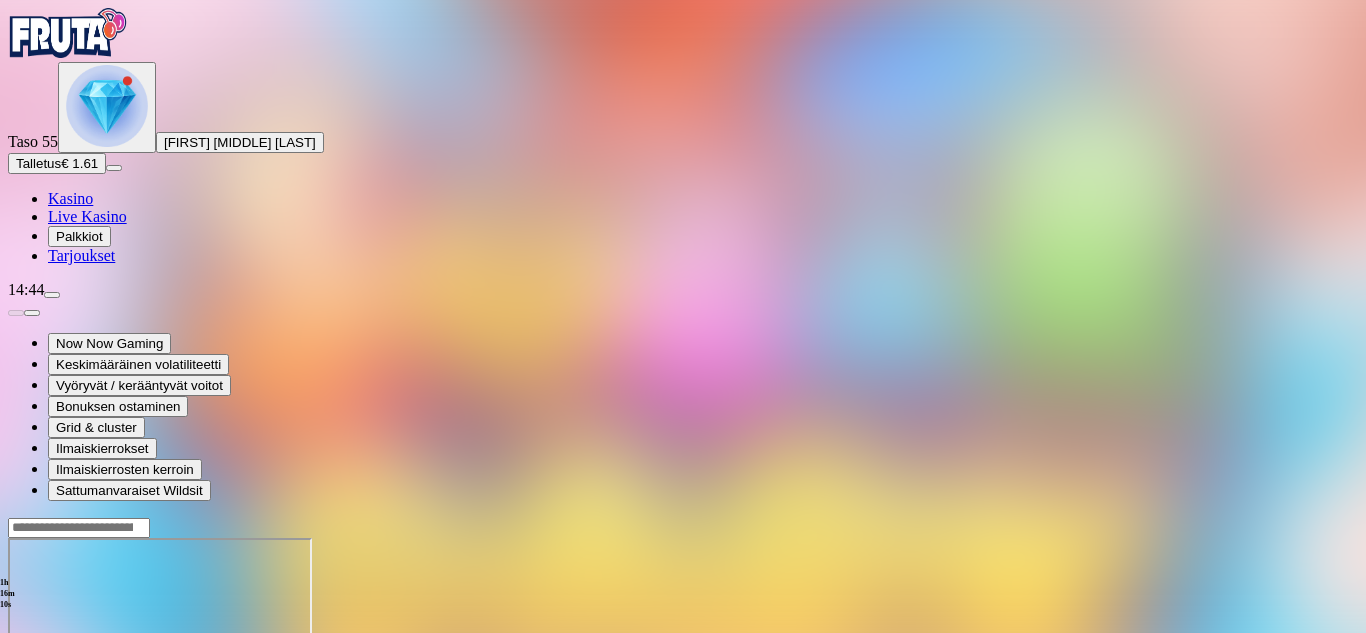 click at bounding box center [52, 295] 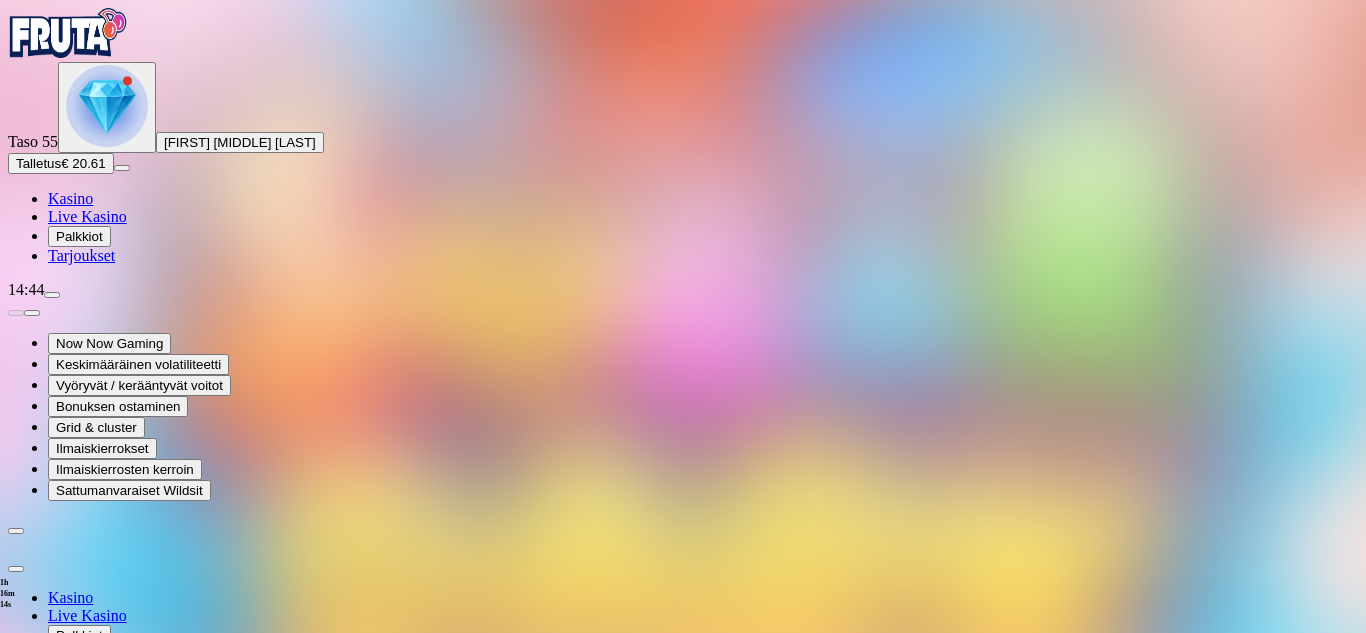 click at bounding box center (52, 295) 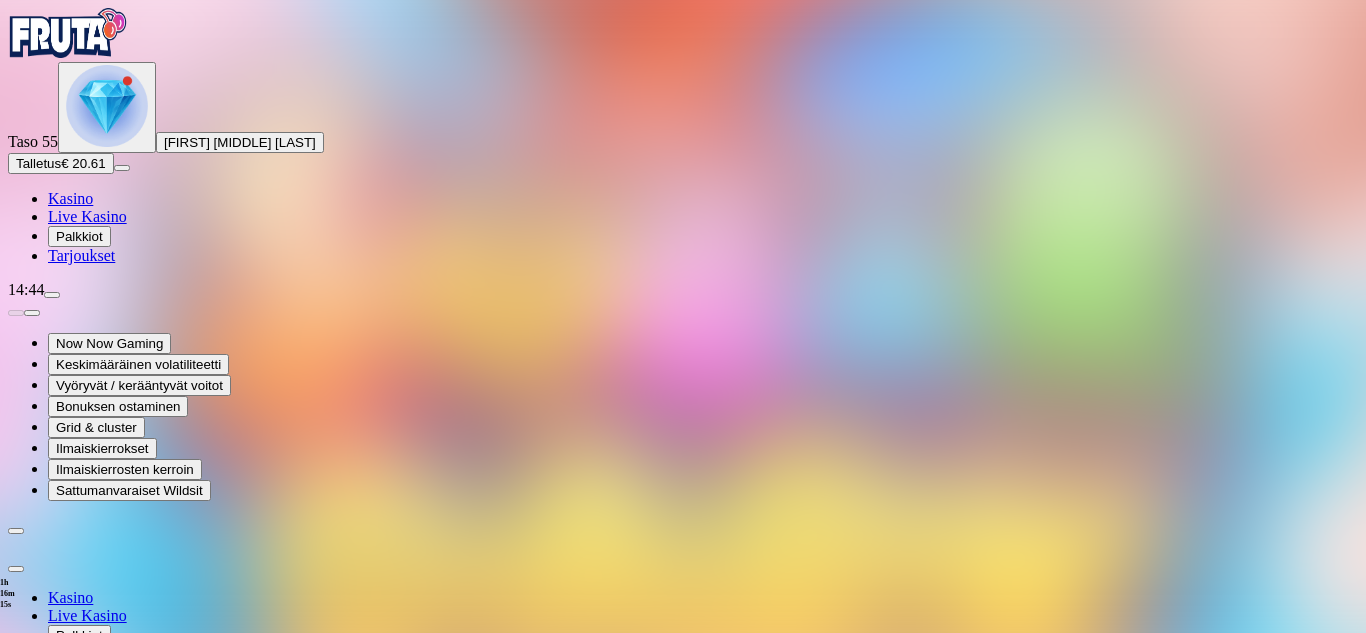 click on "Bonukset" at bounding box center [84, 799] 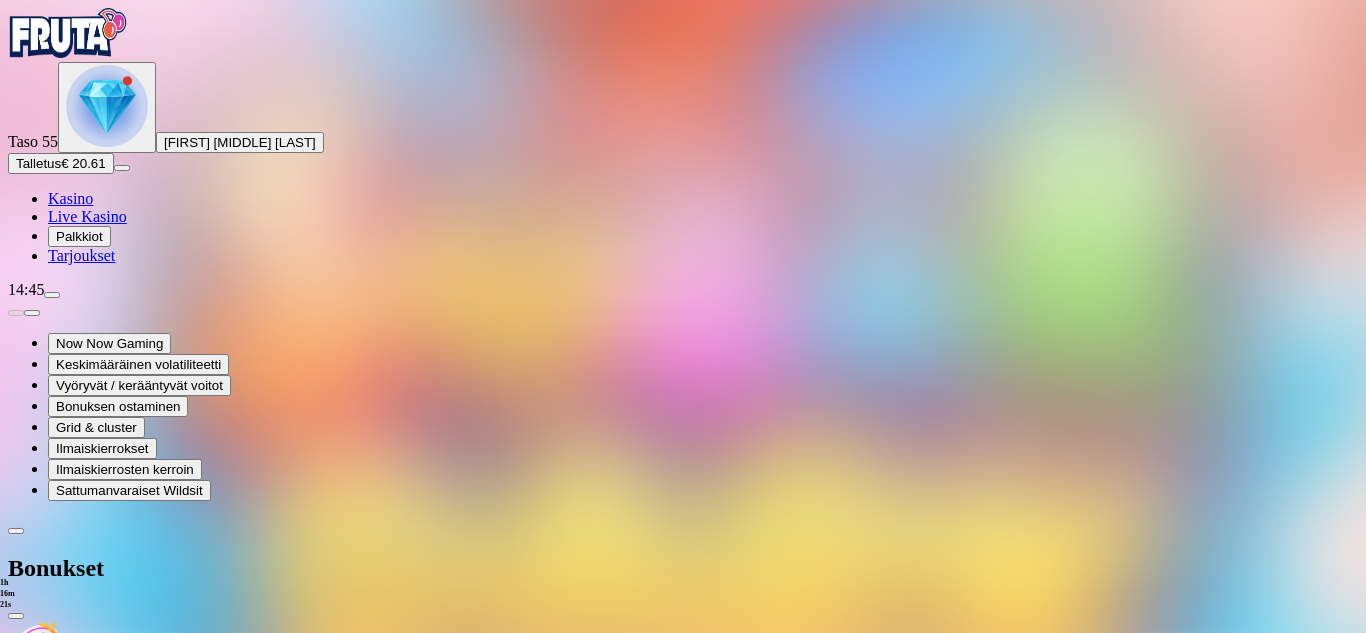 click at bounding box center (16, 616) 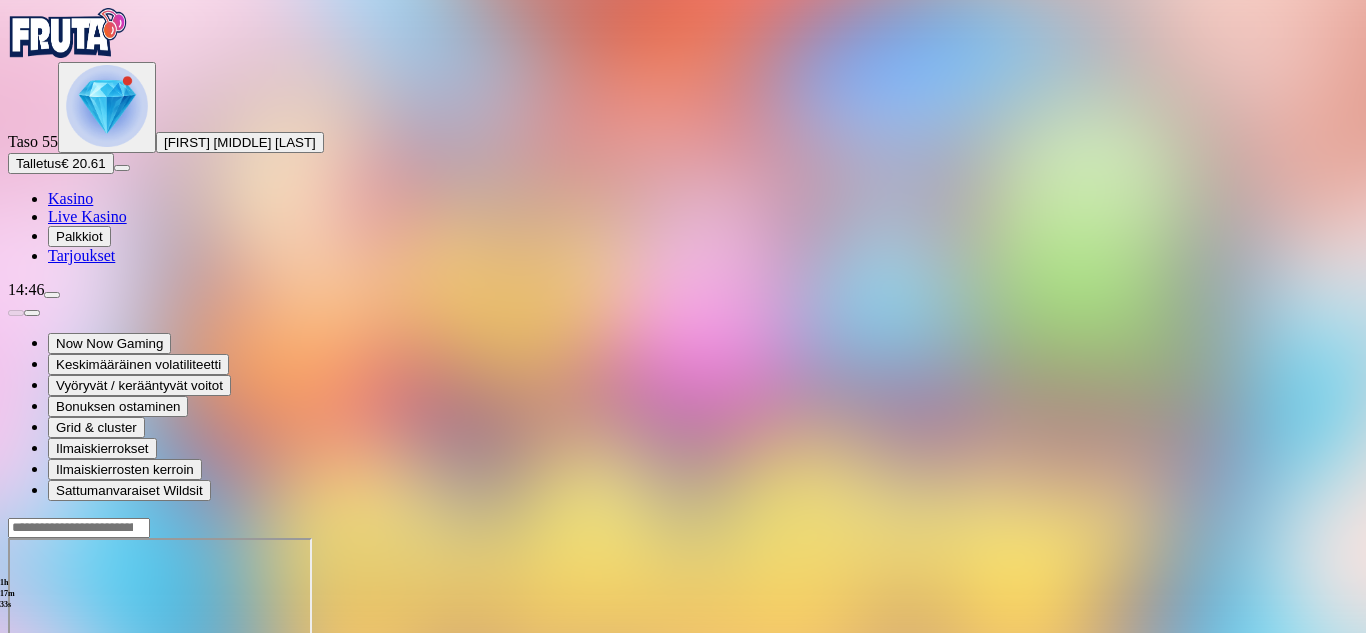 click at bounding box center (52, 295) 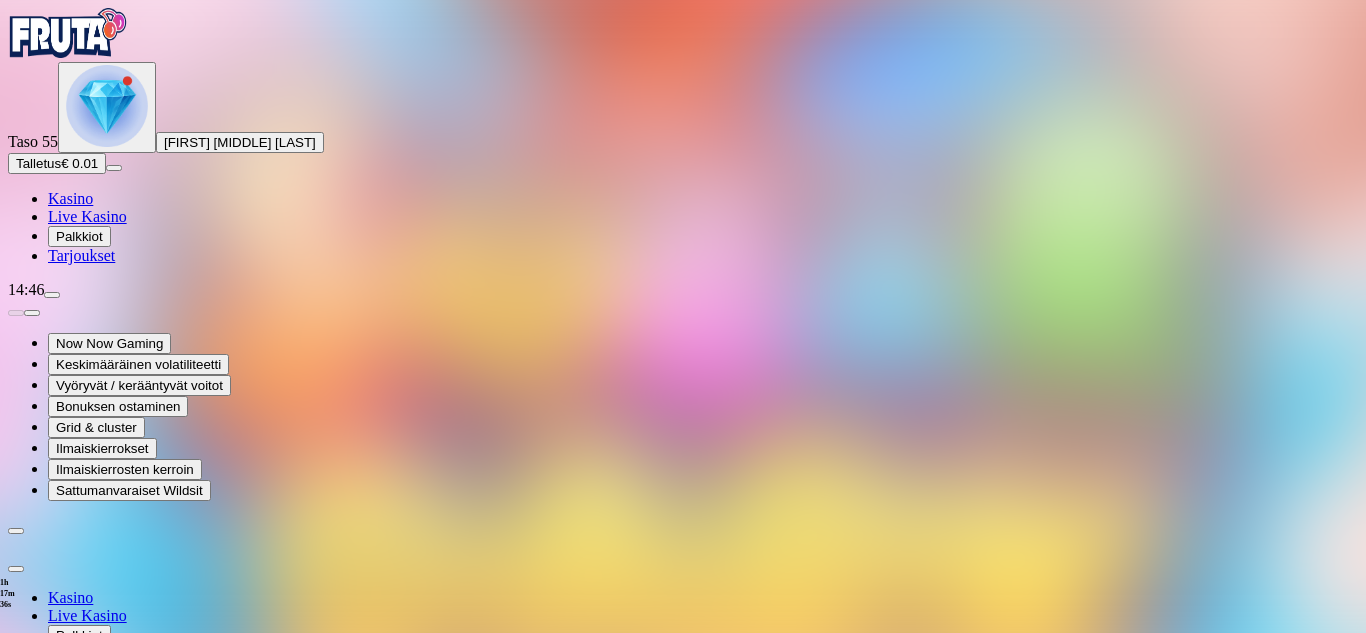 click on "Bonukset" at bounding box center [84, 799] 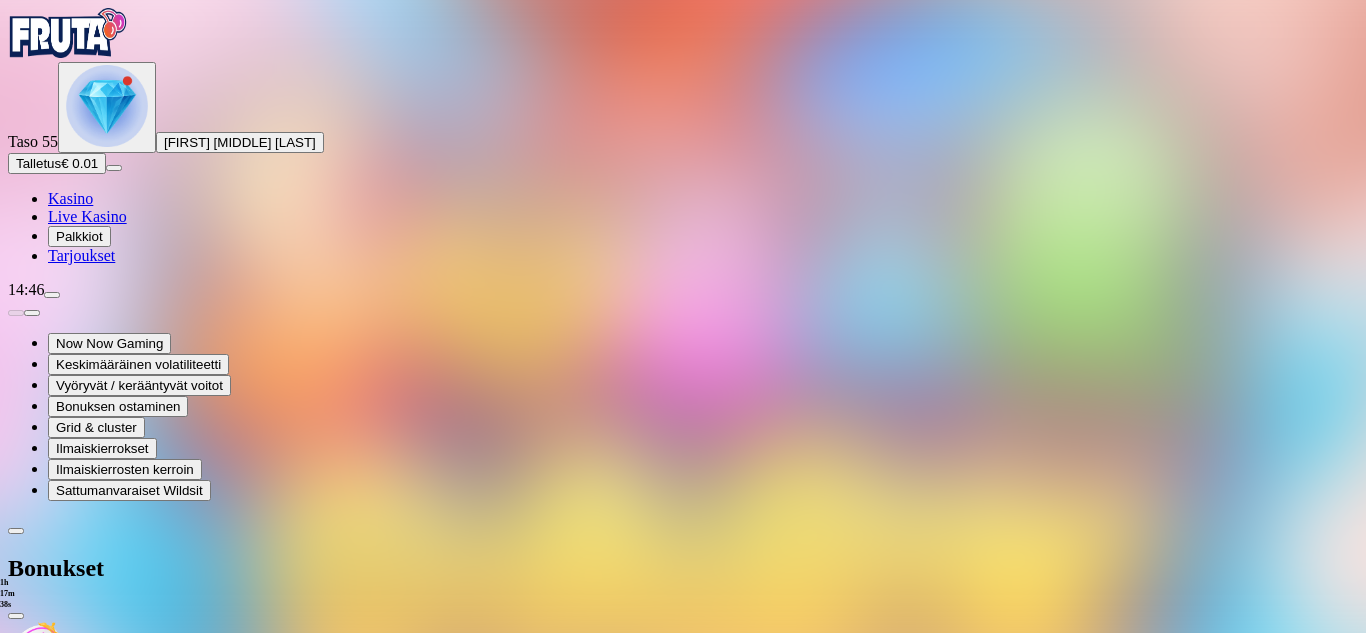 click on "Luovuta bonus" at bounding box center [59, 780] 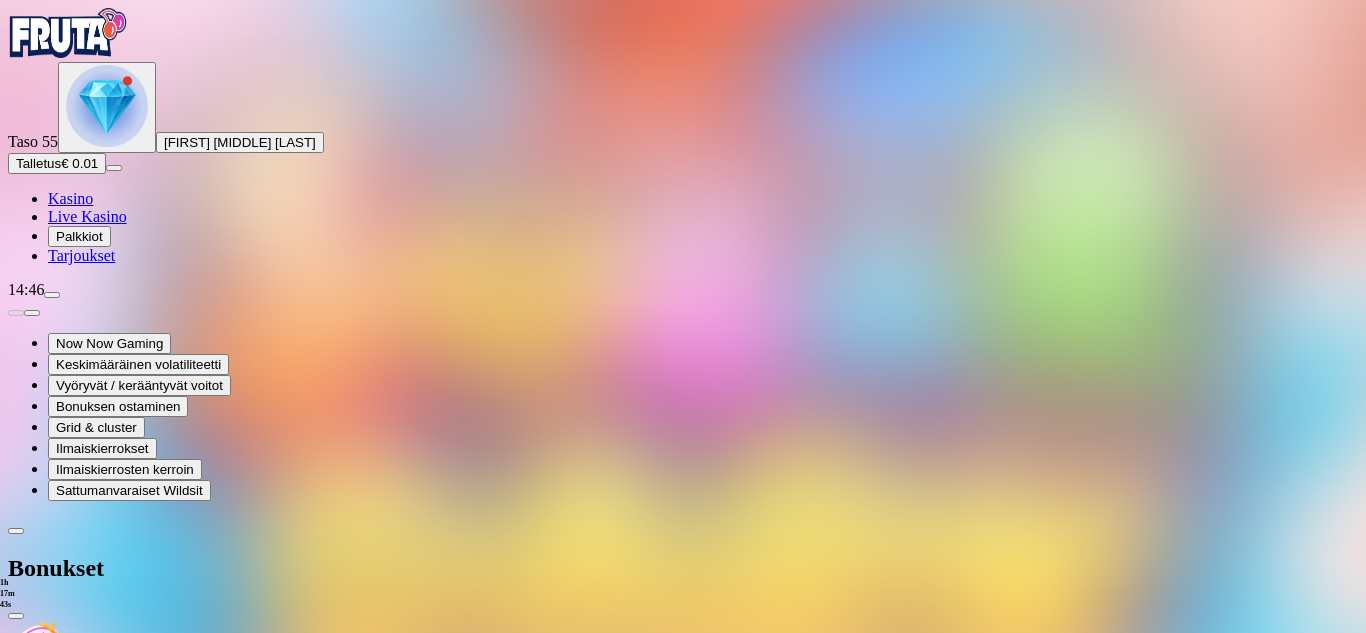click on "Luovuta bonus" at bounding box center [443, 924] 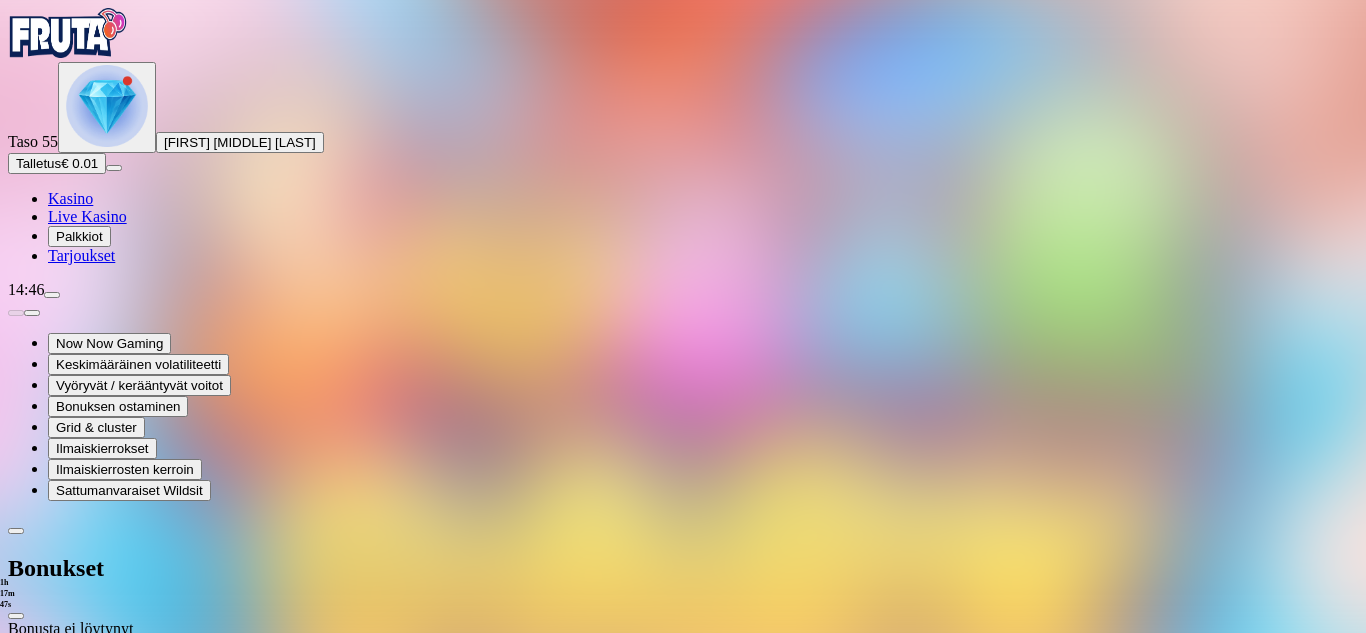 click on "Palkkiot" at bounding box center [79, 236] 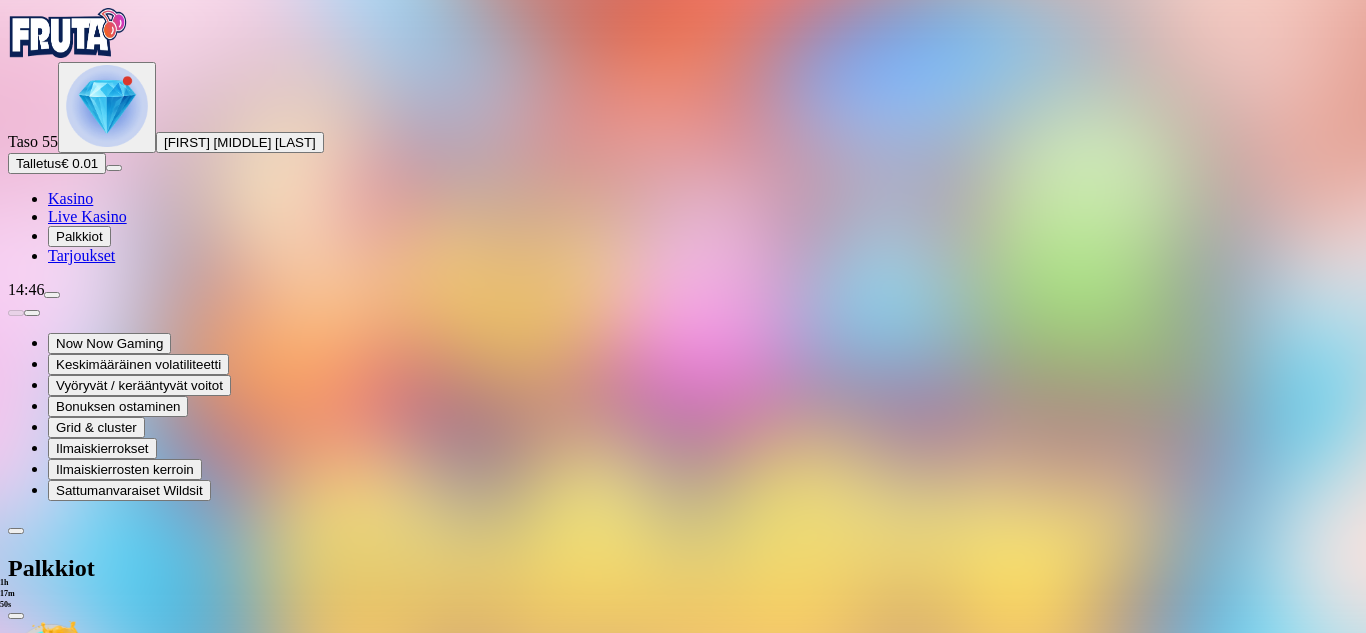 click at bounding box center (112, 1029) 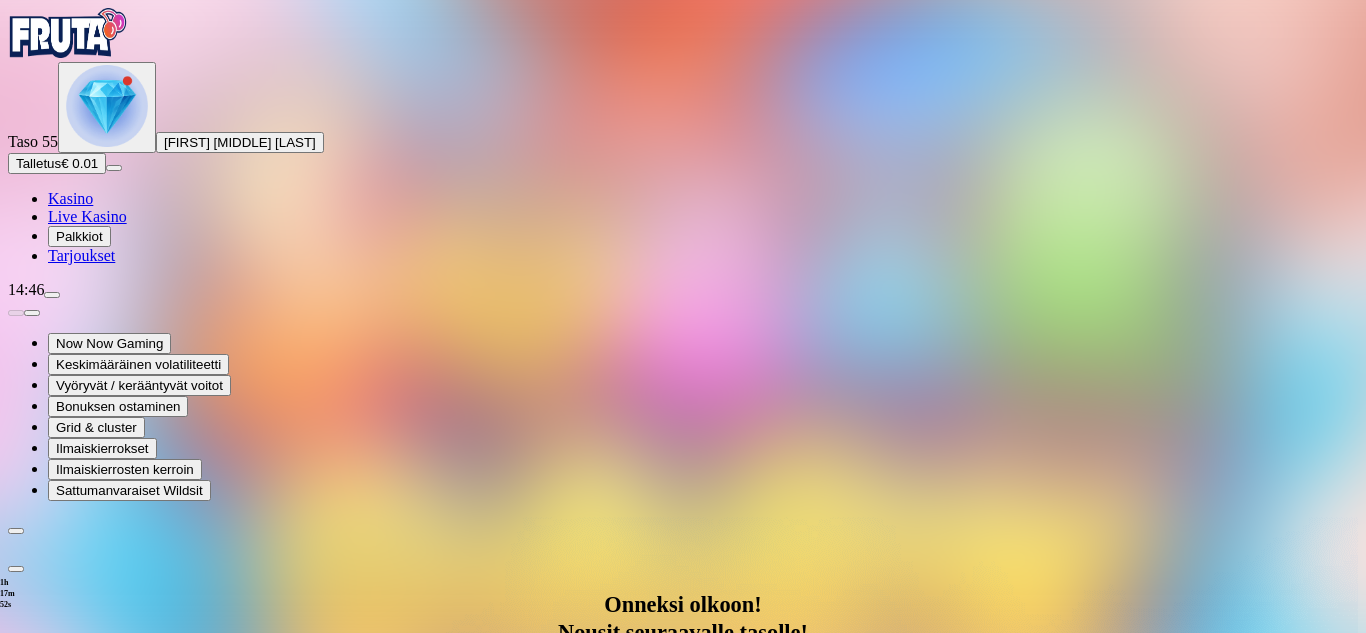click on "Avaa palkinto" at bounding box center [683, 1013] 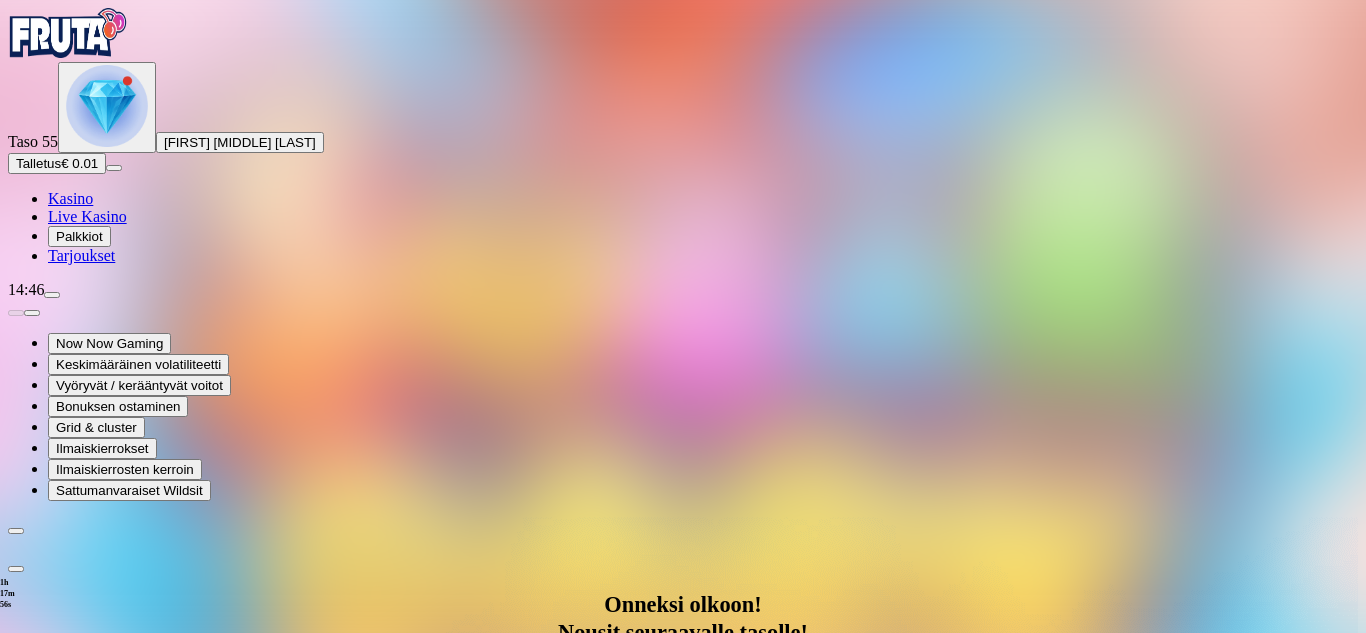 click at bounding box center [88, 1217] 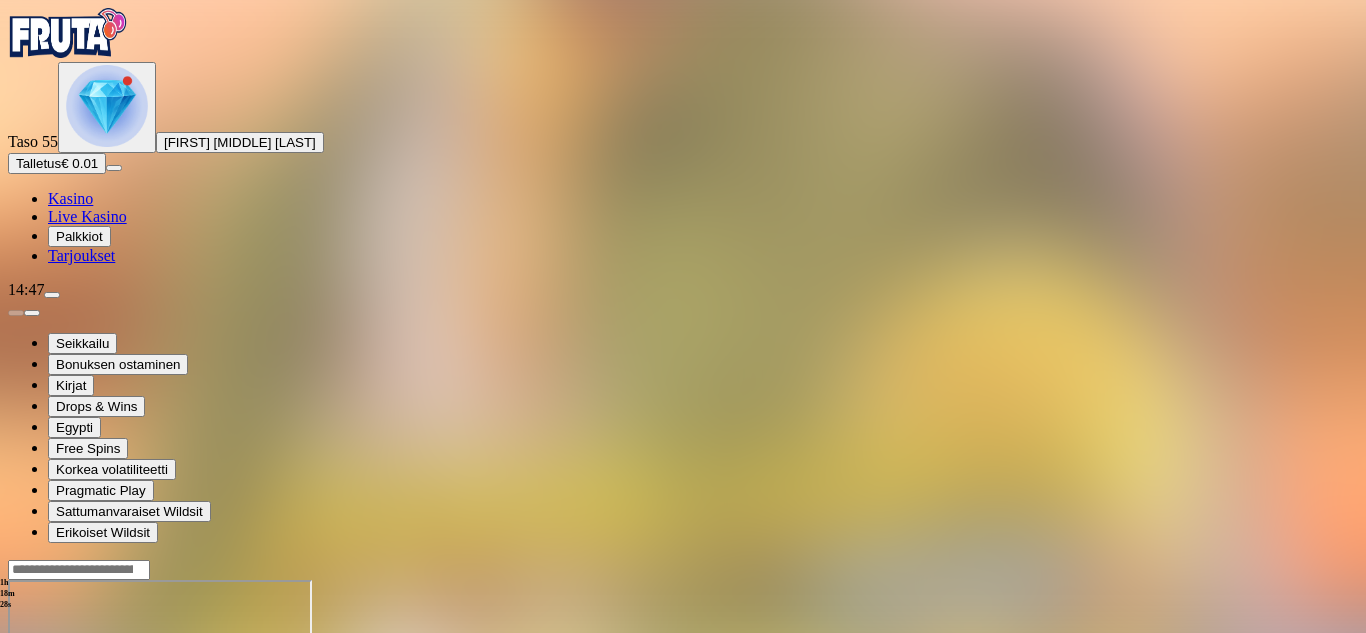click at bounding box center [52, 295] 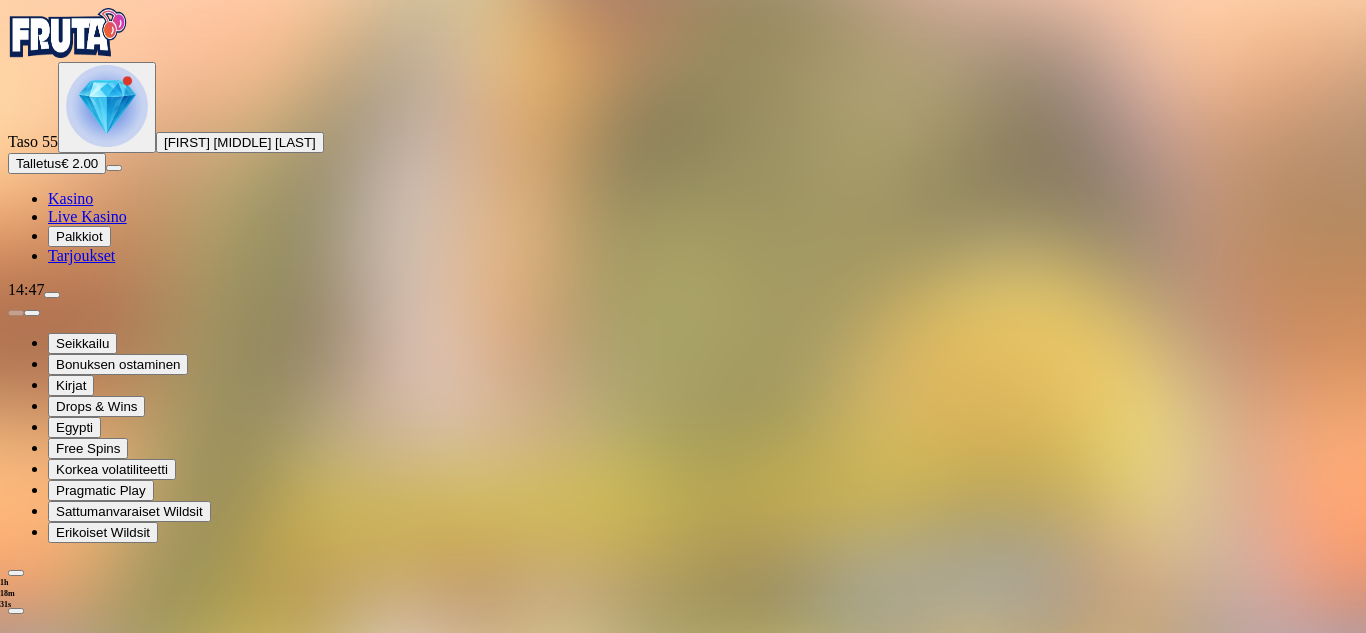 click on "Palkkiot" at bounding box center [79, 236] 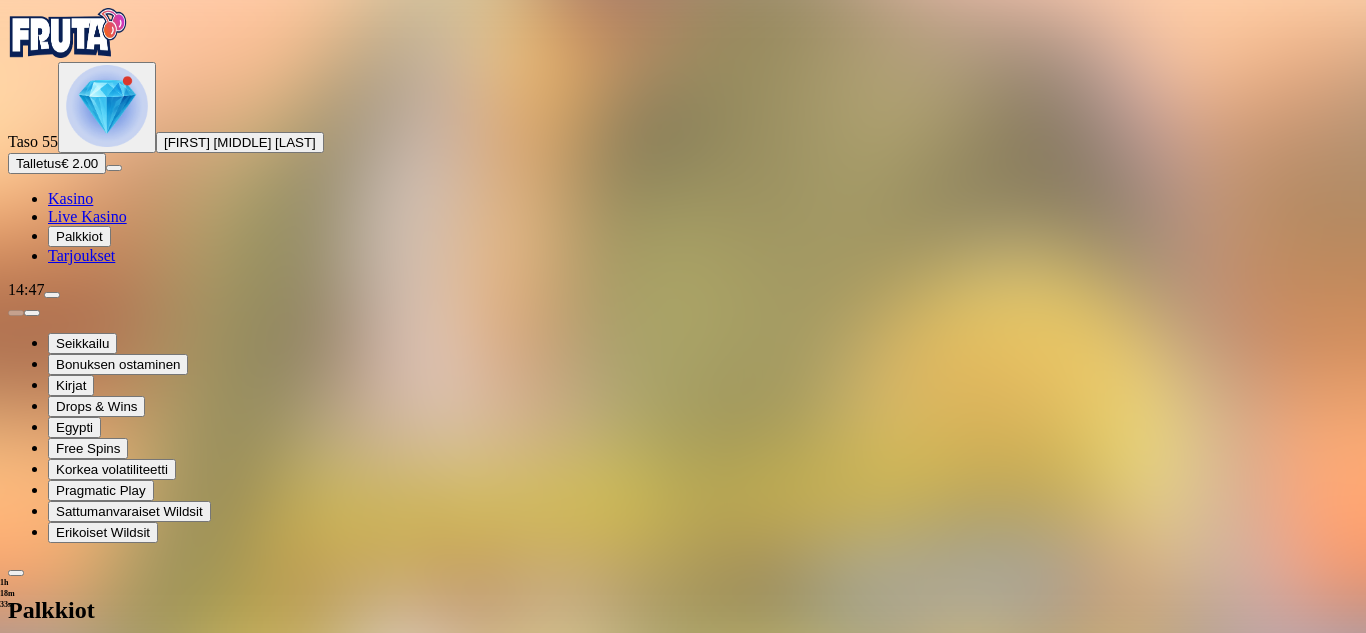 click at bounding box center [112, 1071] 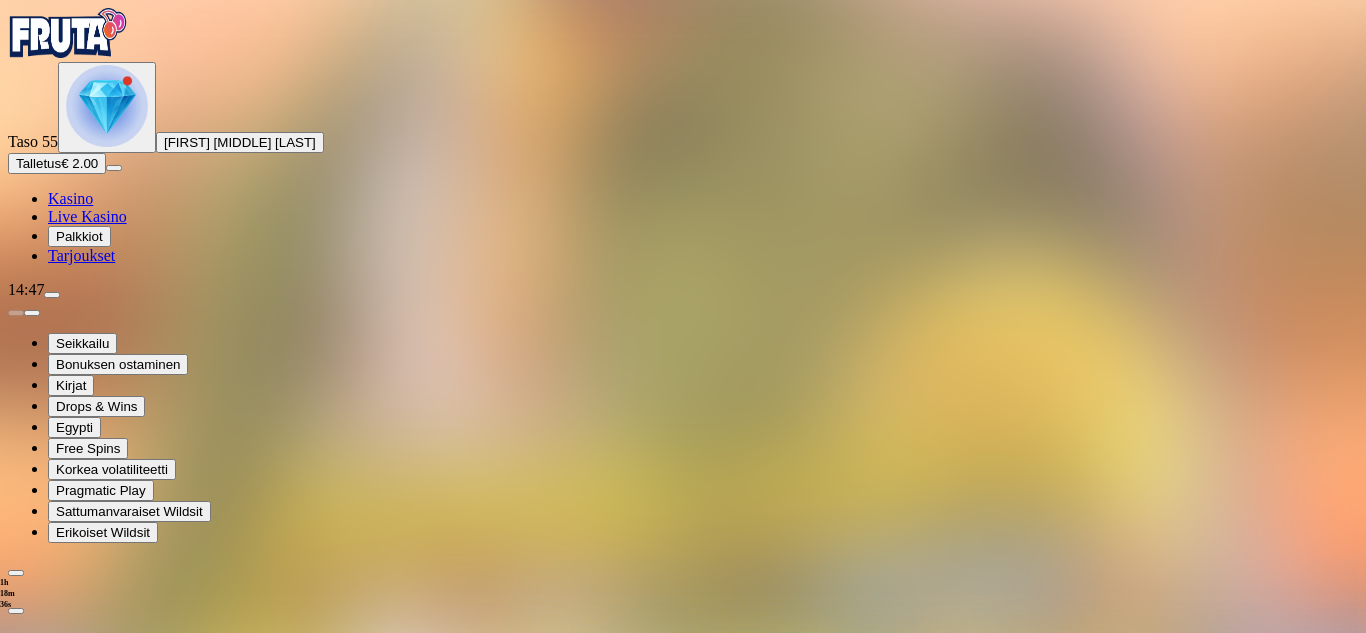 click on "Avaa palkinto" at bounding box center [683, 1055] 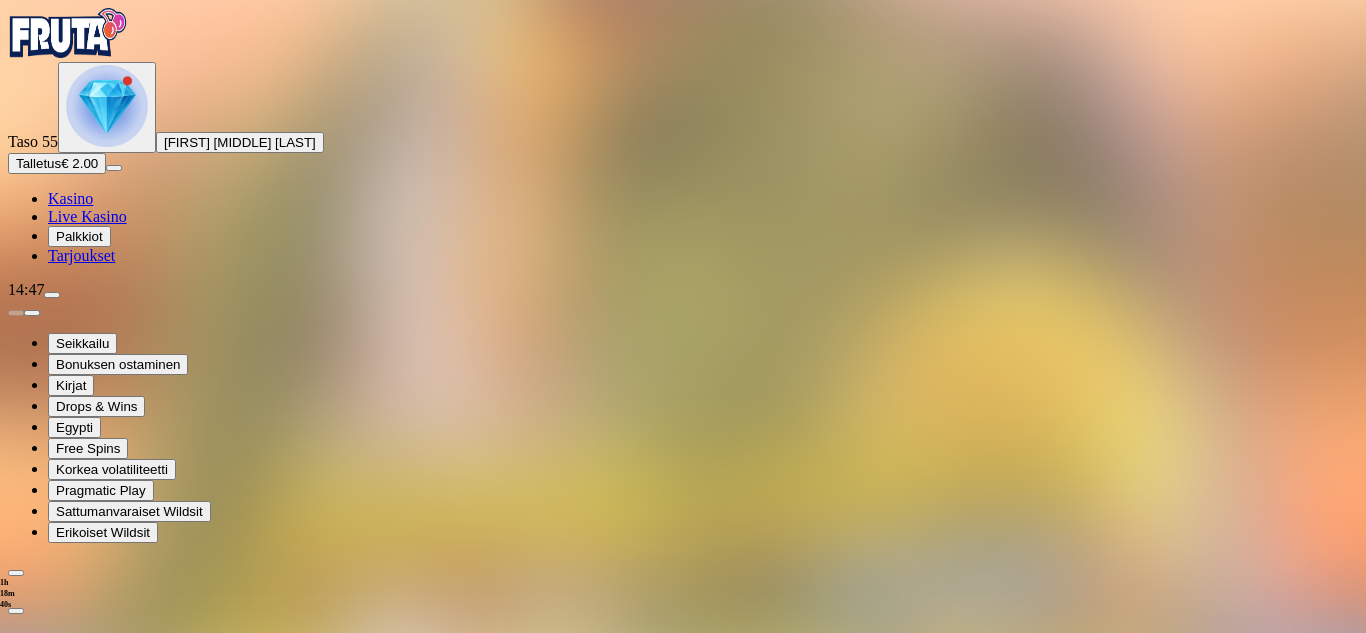 click at bounding box center (88, 1259) 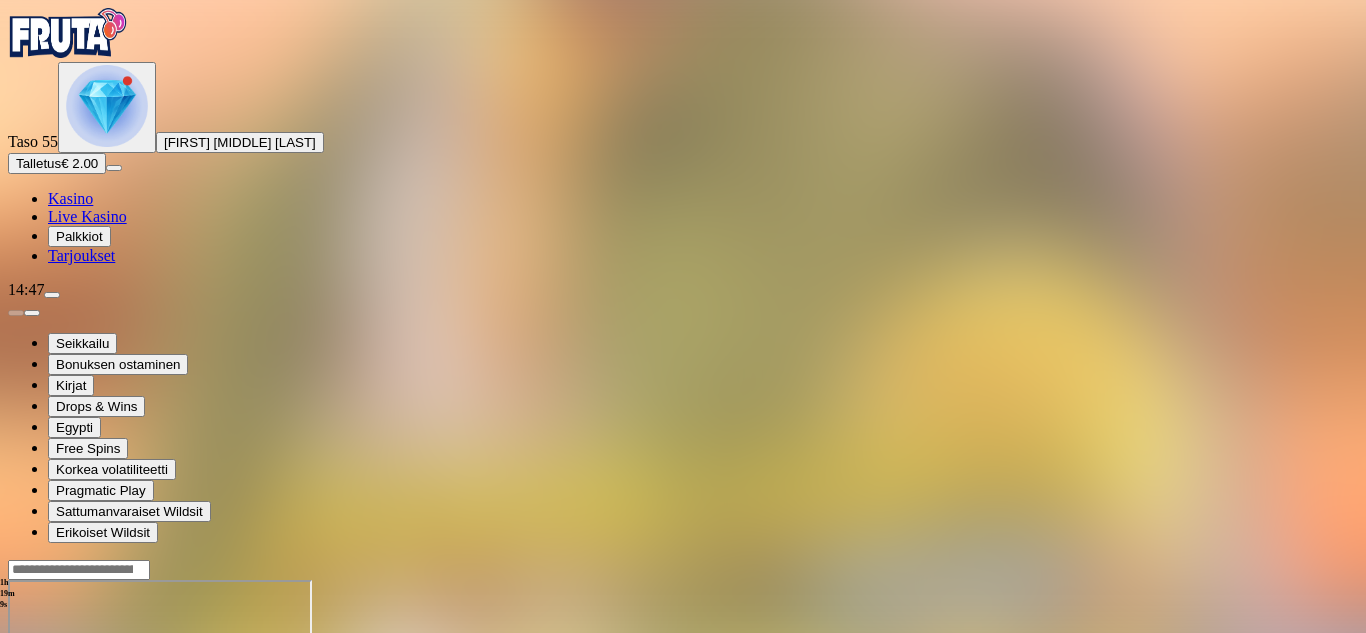 click at bounding box center [52, 295] 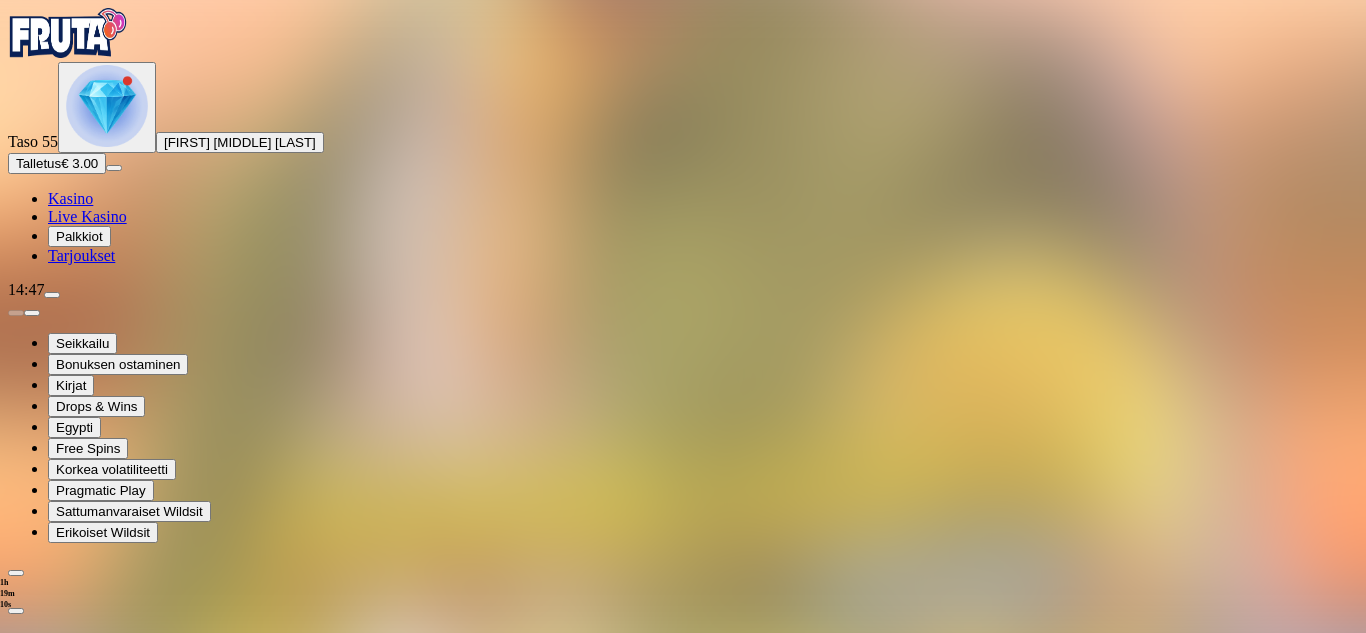 click at bounding box center (52, 295) 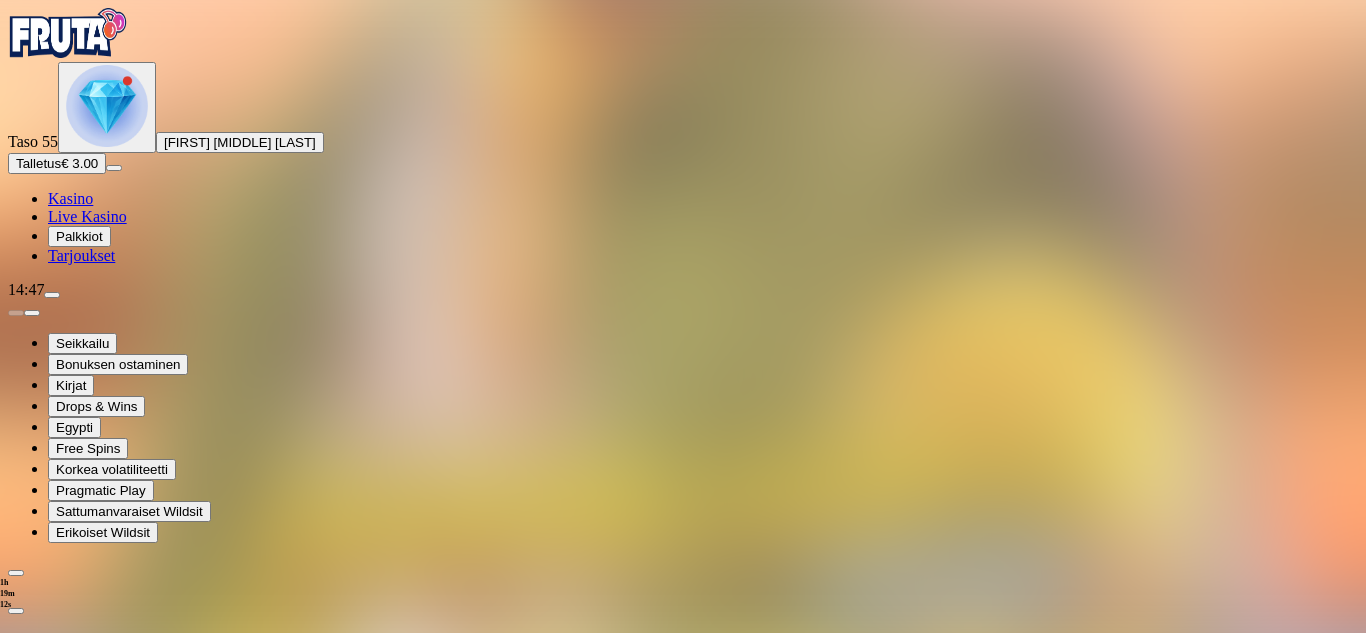 click on "Palkkiot" at bounding box center [79, 236] 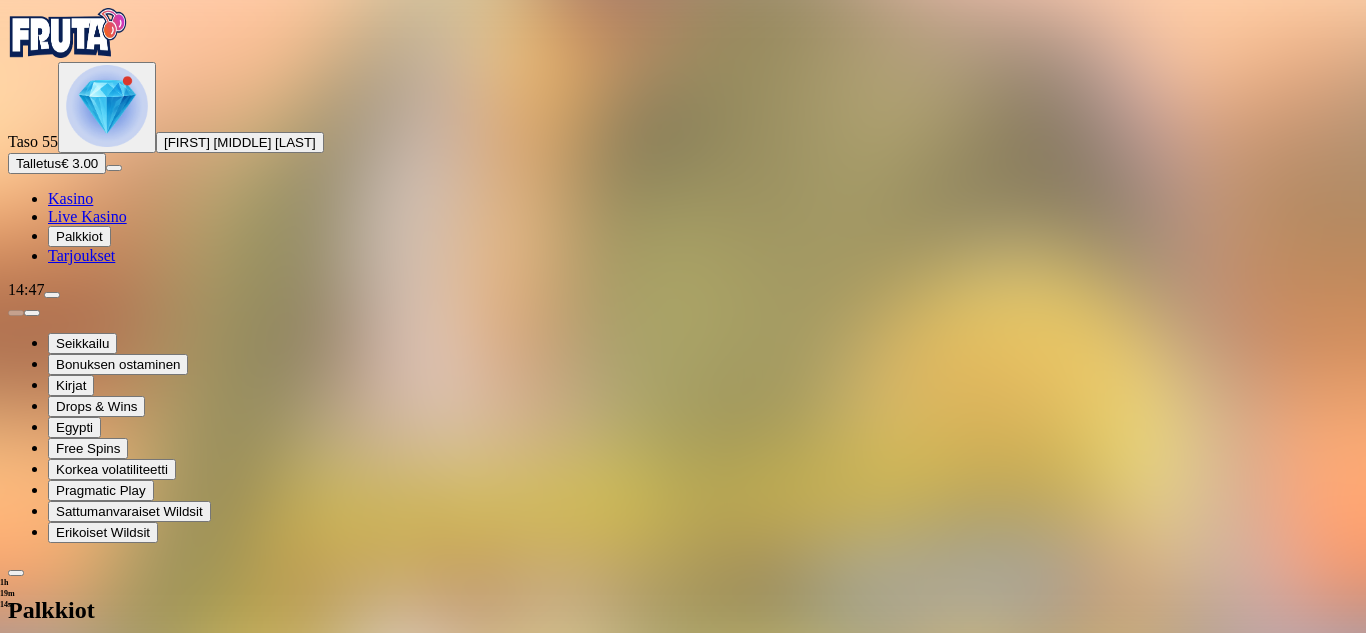 click at bounding box center [112, 863] 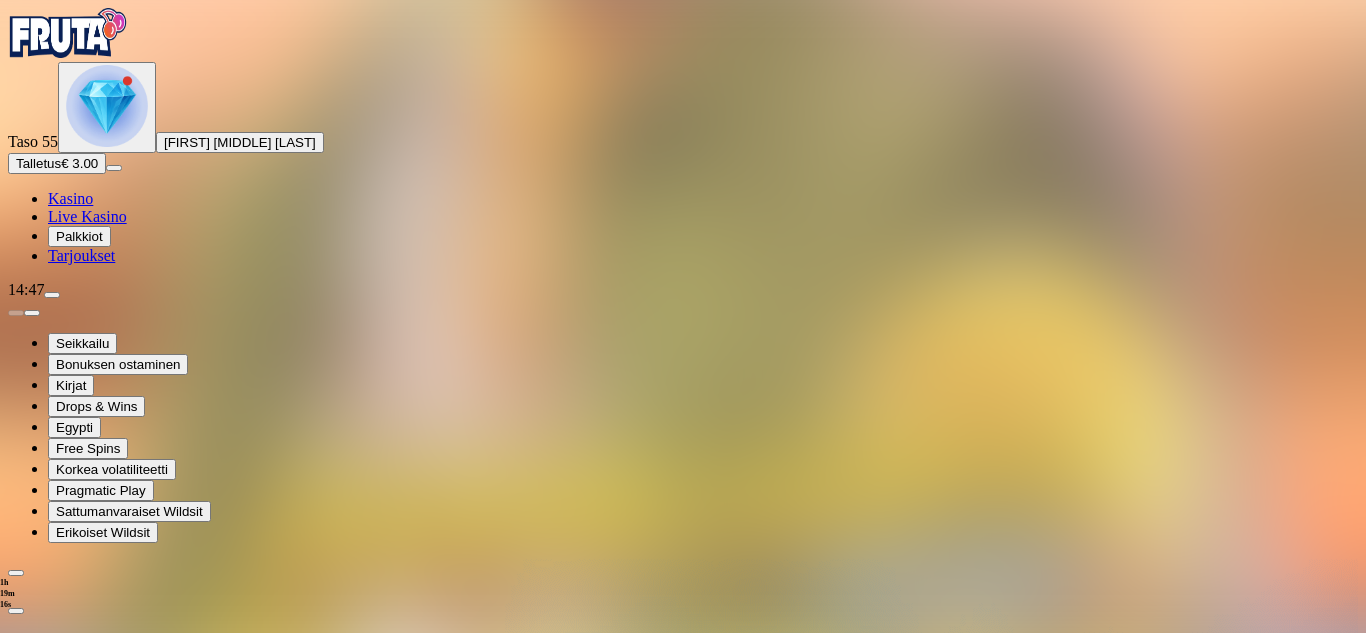 click on "Avaa palkinto" at bounding box center (683, 1055) 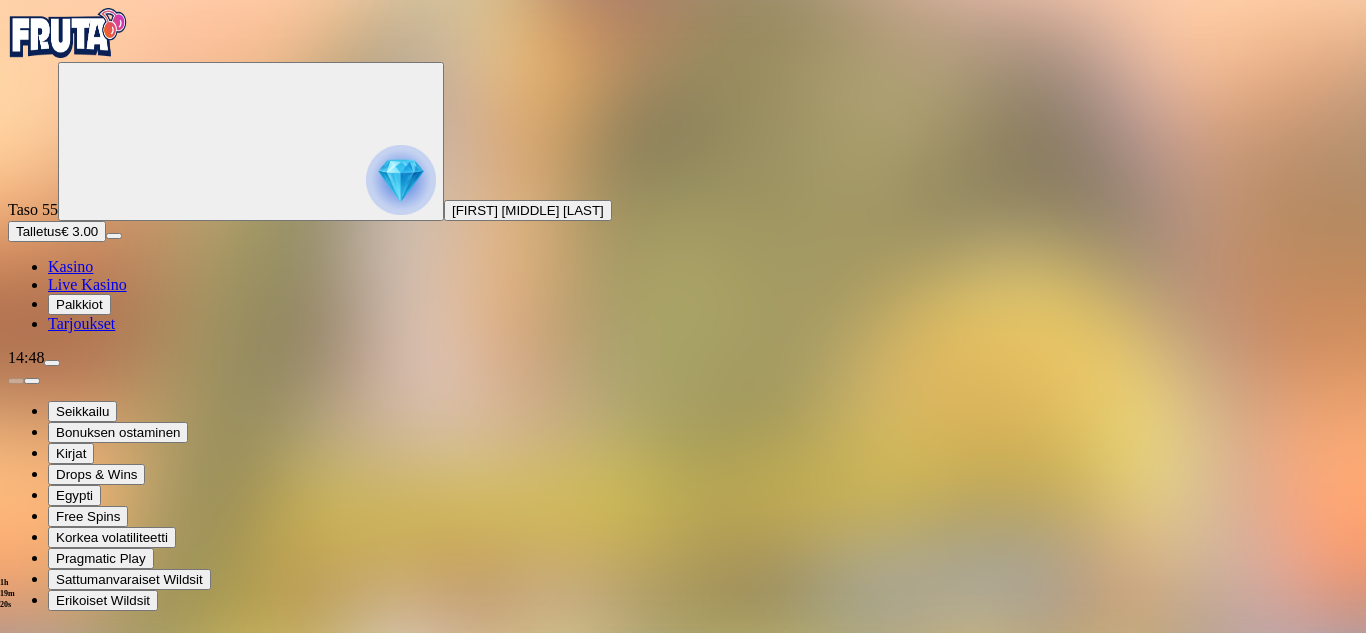 click at bounding box center (88, 1327) 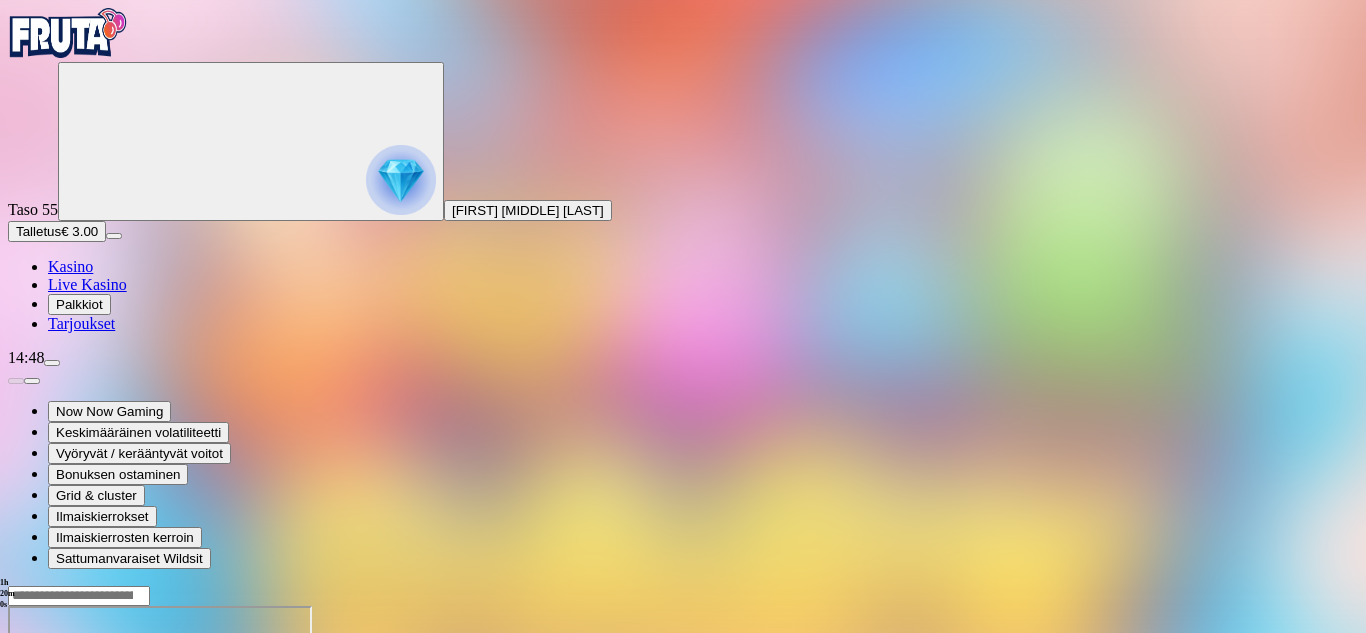 click on "Kasino" at bounding box center (70, 266) 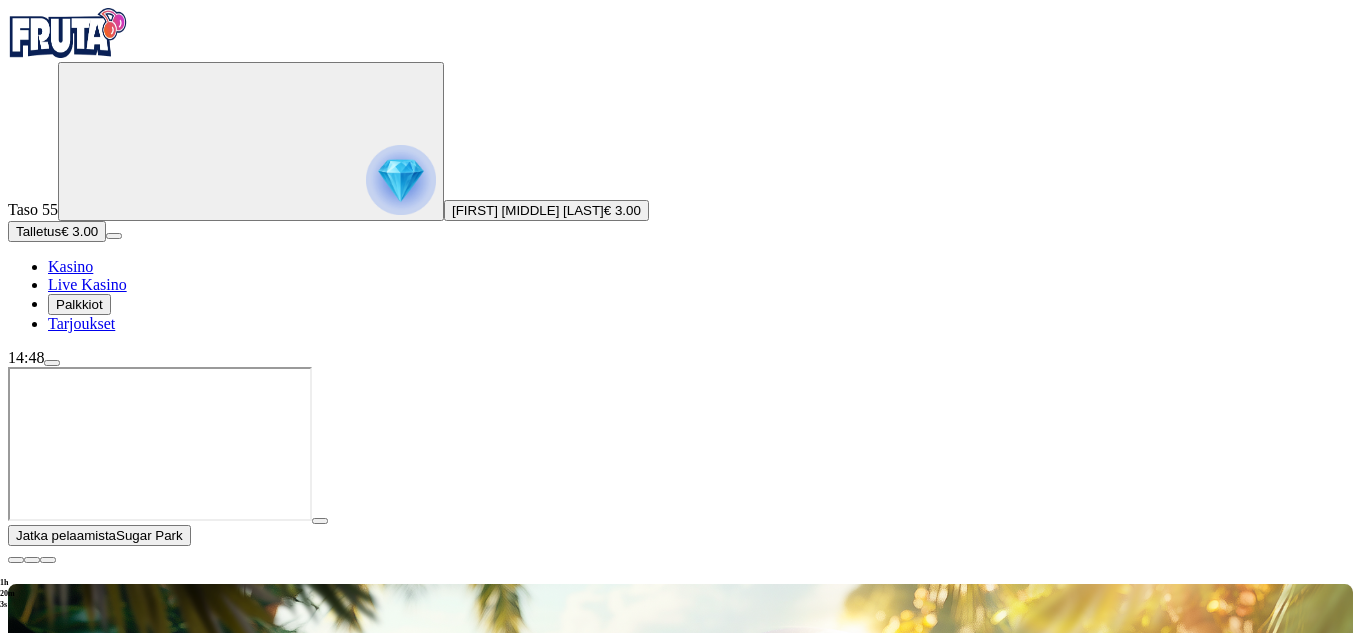 click on "Jackpotit" at bounding box center (97, 1140) 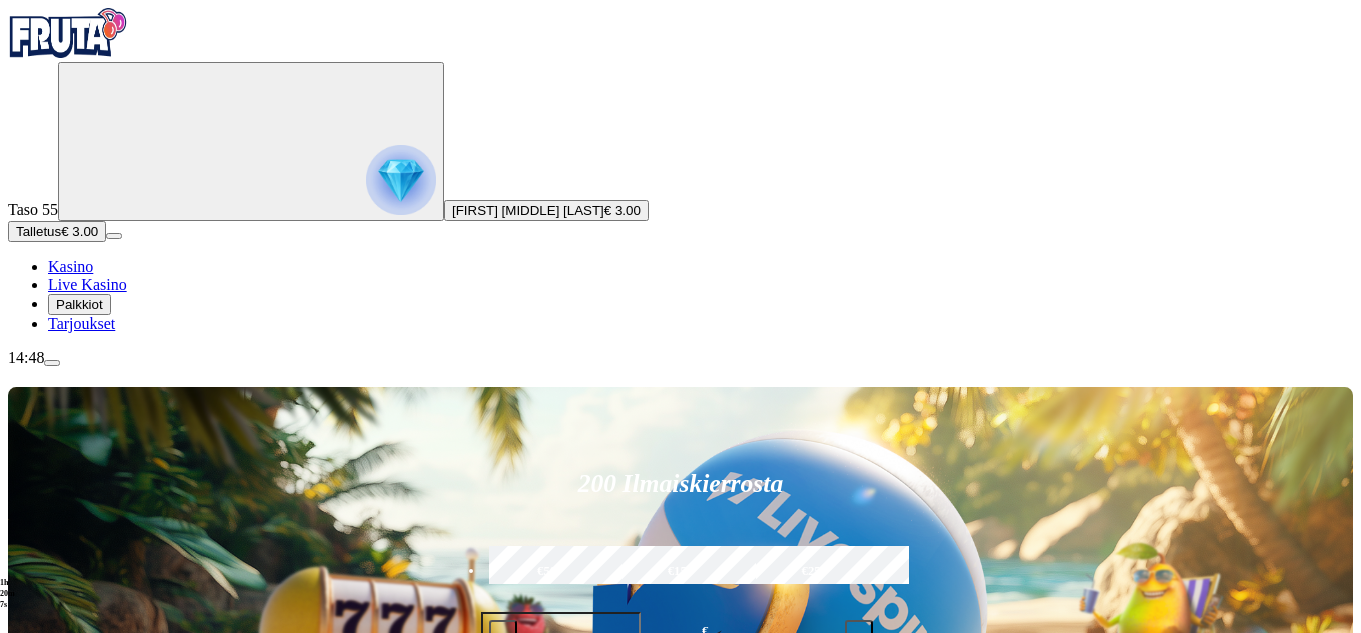 click on "Pelaa nyt" at bounding box center (77, 1430) 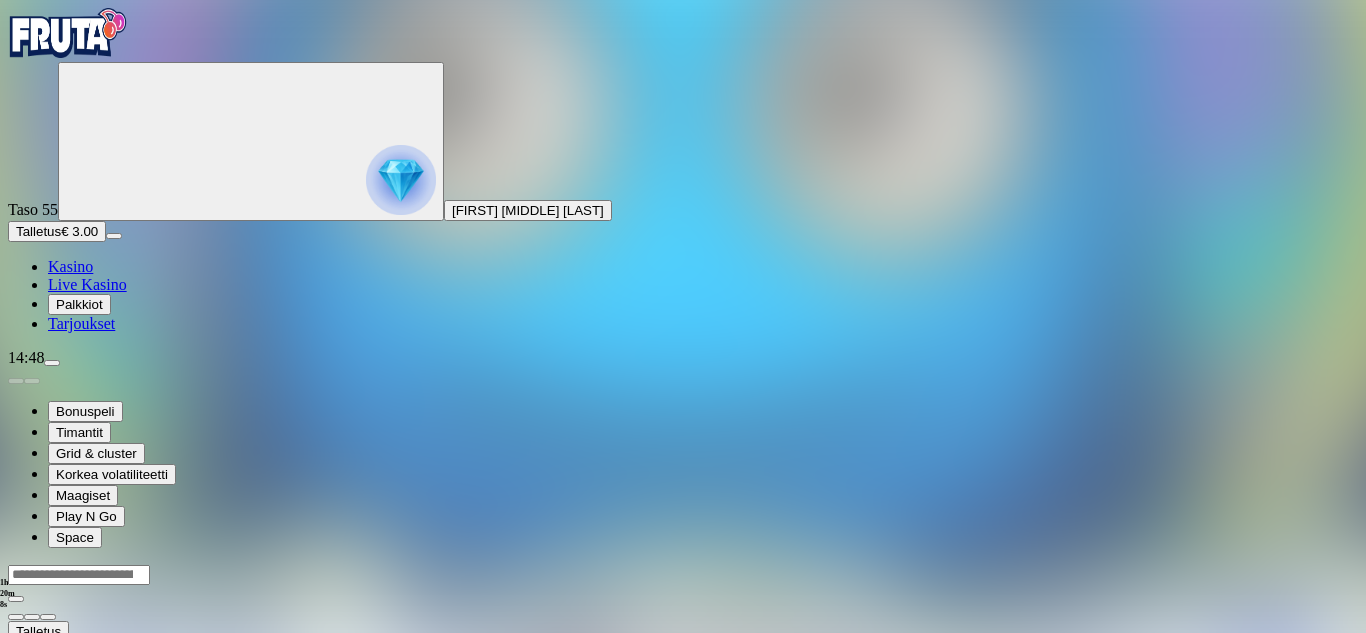 click on "Bonuspeli Timantit Grid & cluster Korkea volatiliteetti Maagiset Play N Go Space" at bounding box center [683, 457] 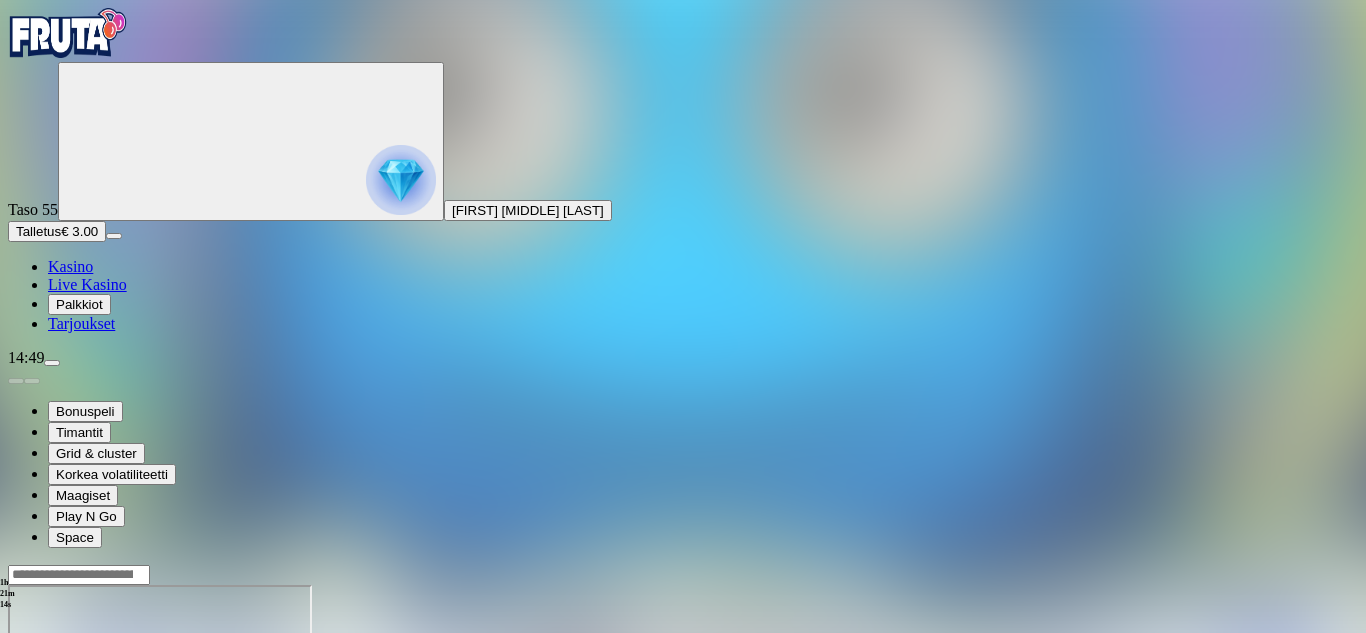 click on "Talletus" at bounding box center [38, 231] 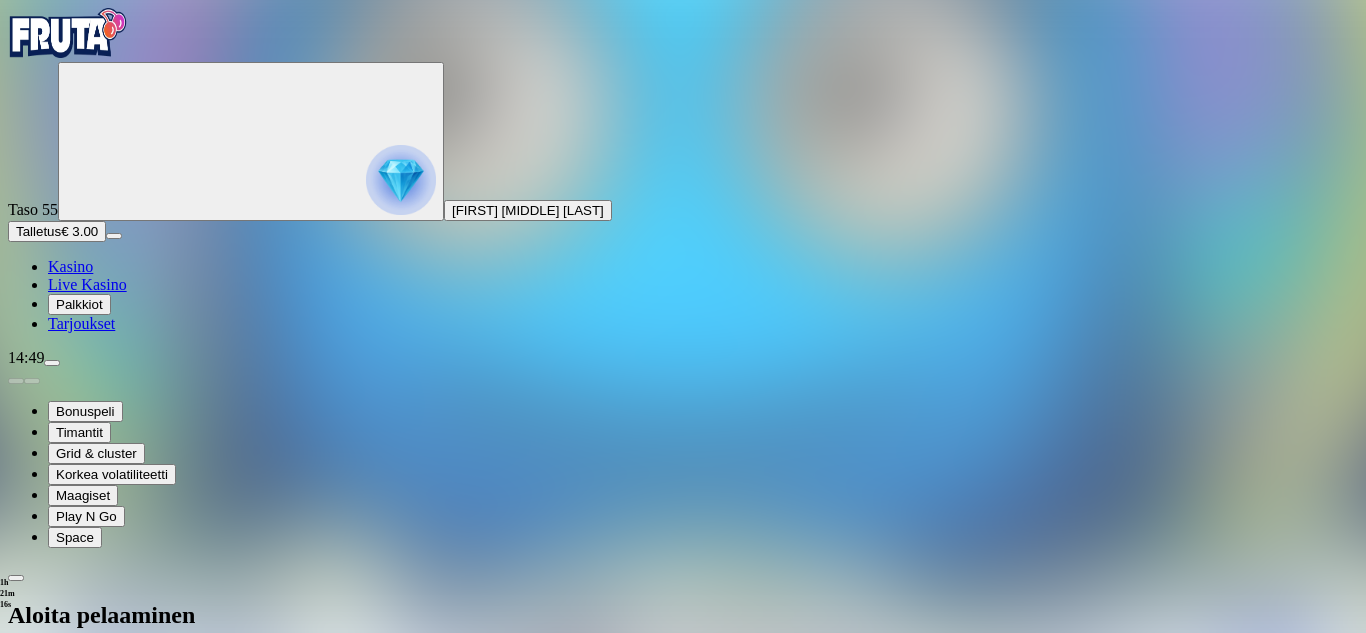 click on "€50" at bounding box center (211, 718) 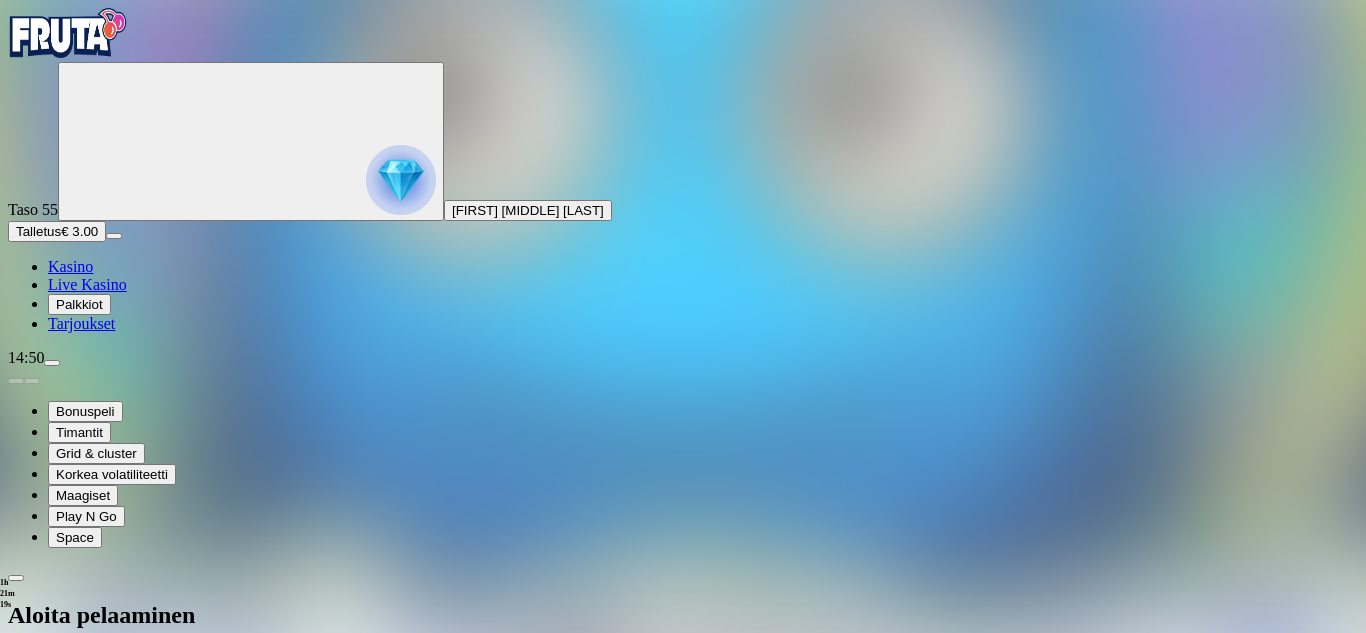 click on "TALLETA JA PELAA" at bounding box center (76, 883) 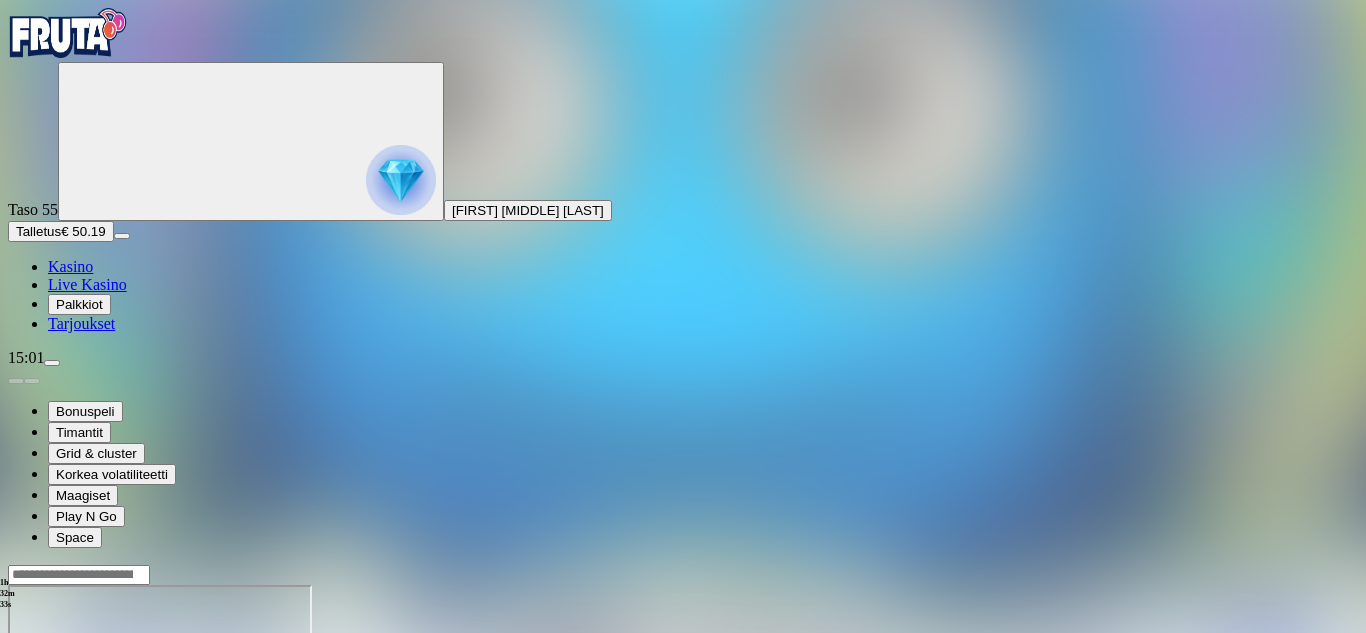click at bounding box center [52, 363] 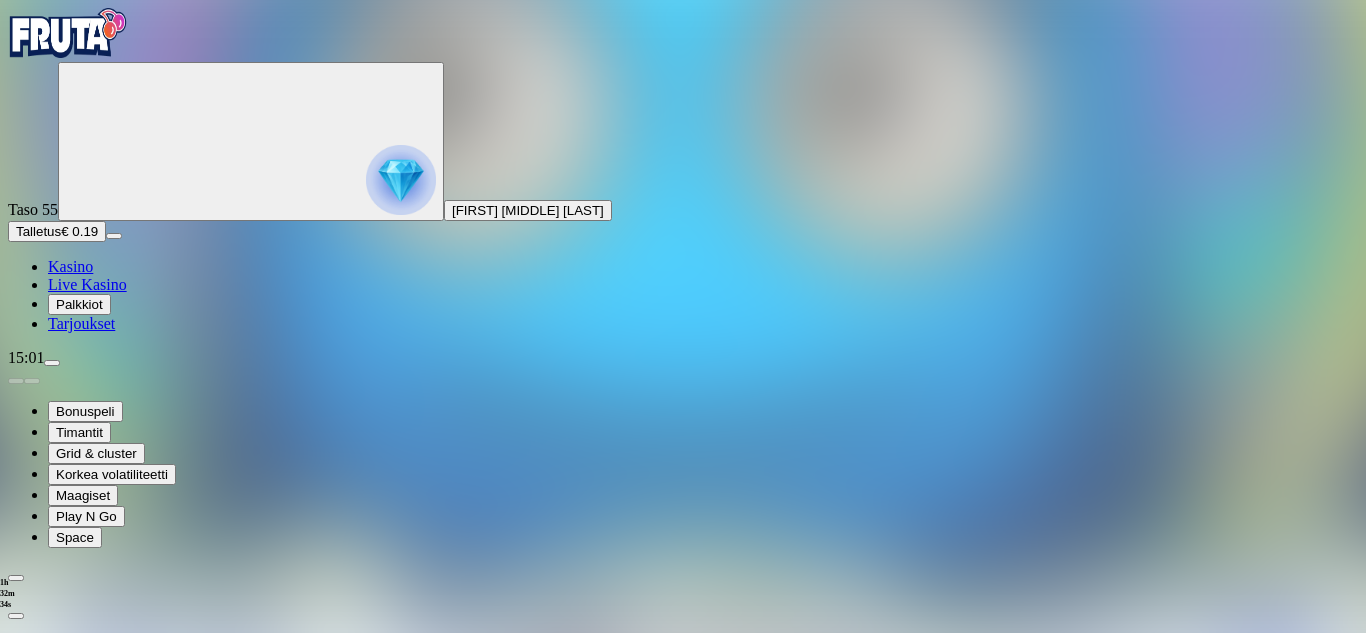 scroll, scrollTop: 80, scrollLeft: 0, axis: vertical 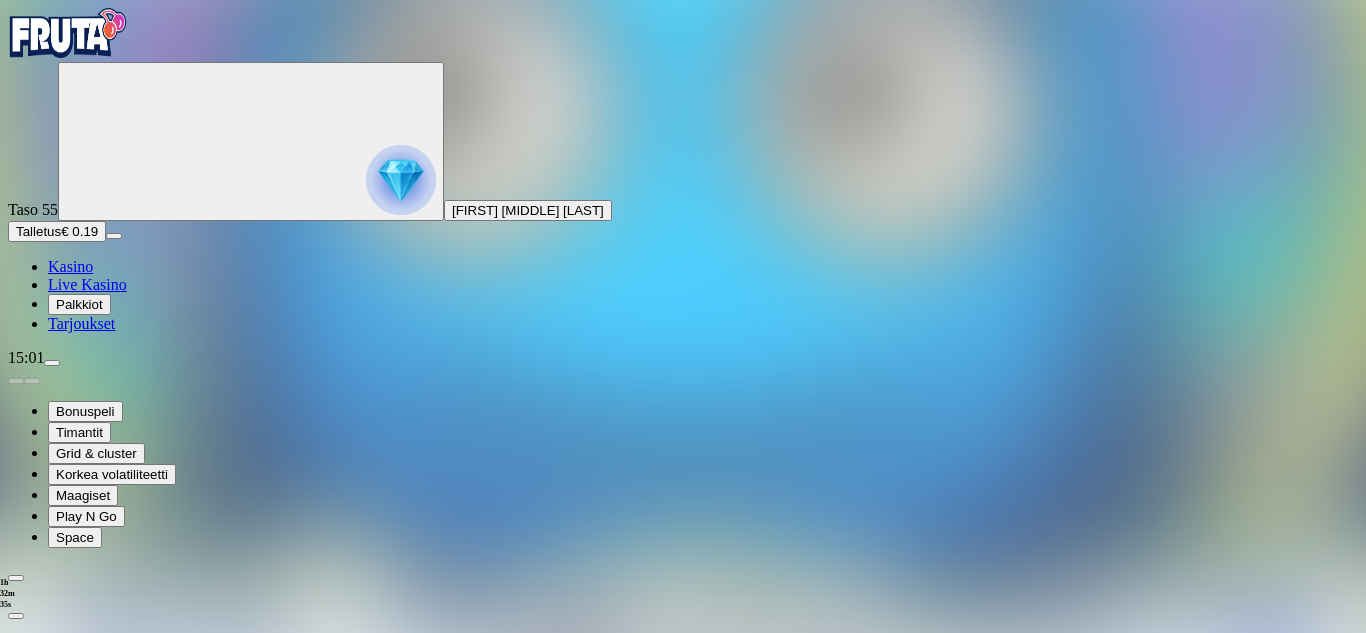 click on "Kirjaudu ulos" at bounding box center [54, 1051] 